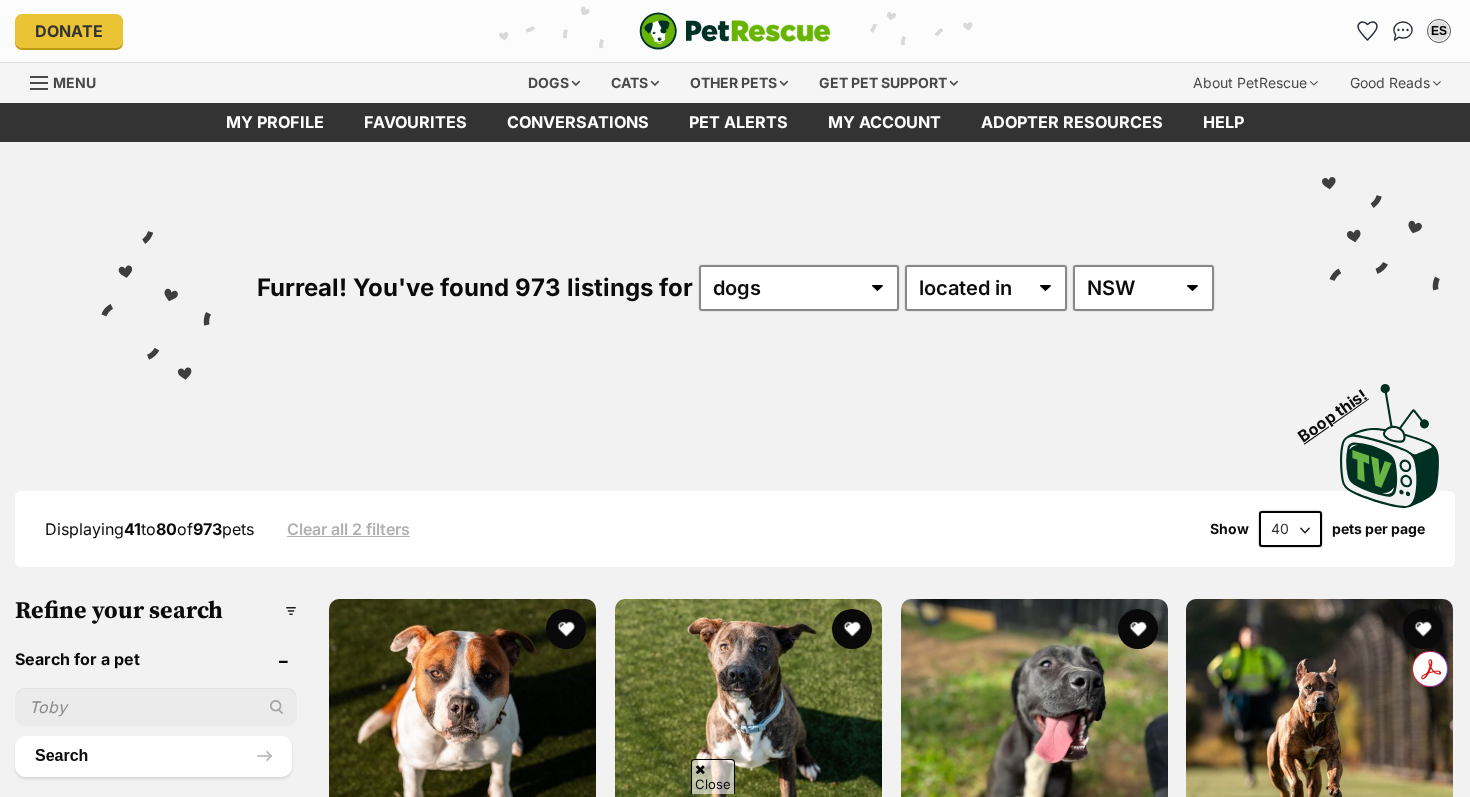 scroll, scrollTop: 275, scrollLeft: 0, axis: vertical 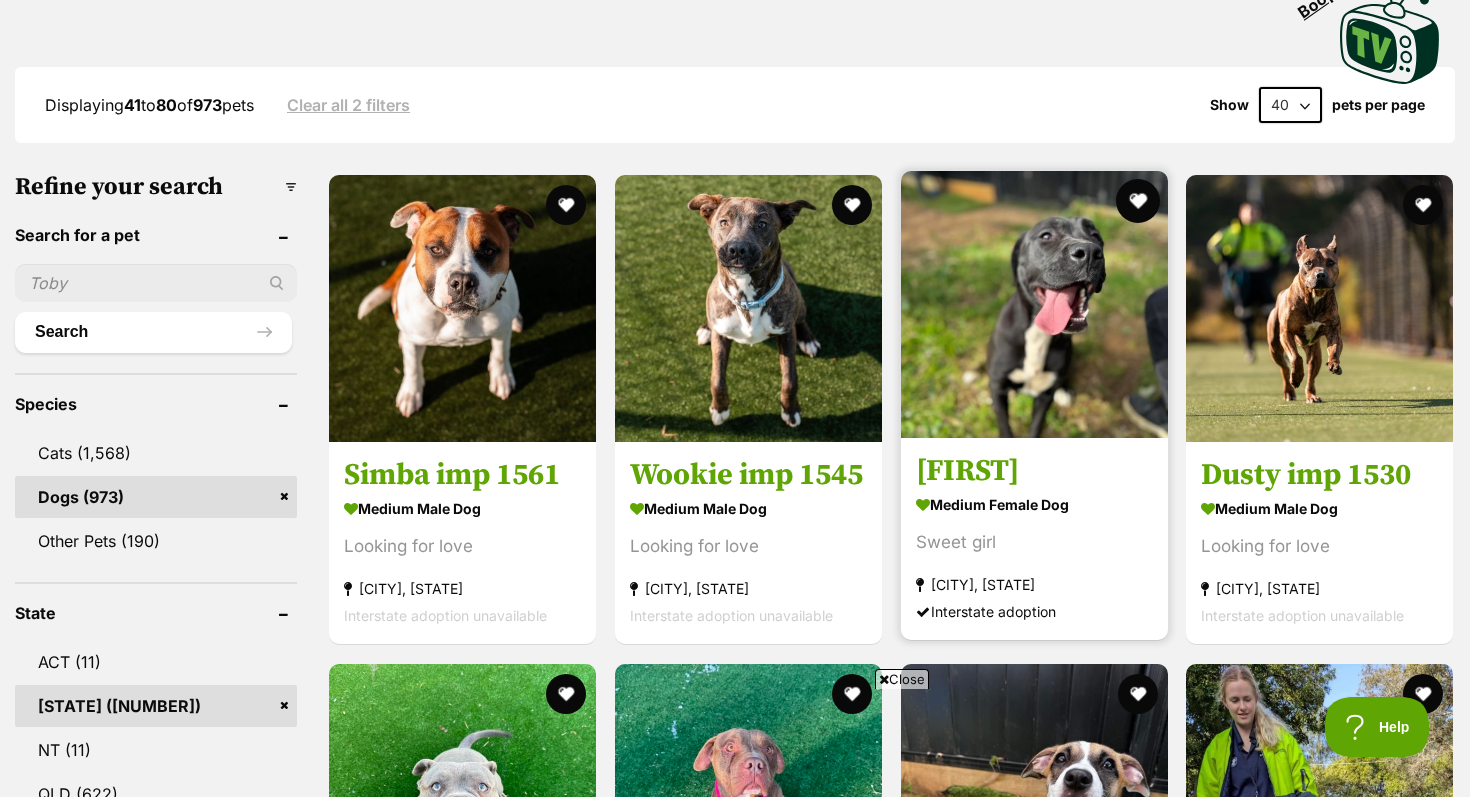 click at bounding box center (1137, 201) 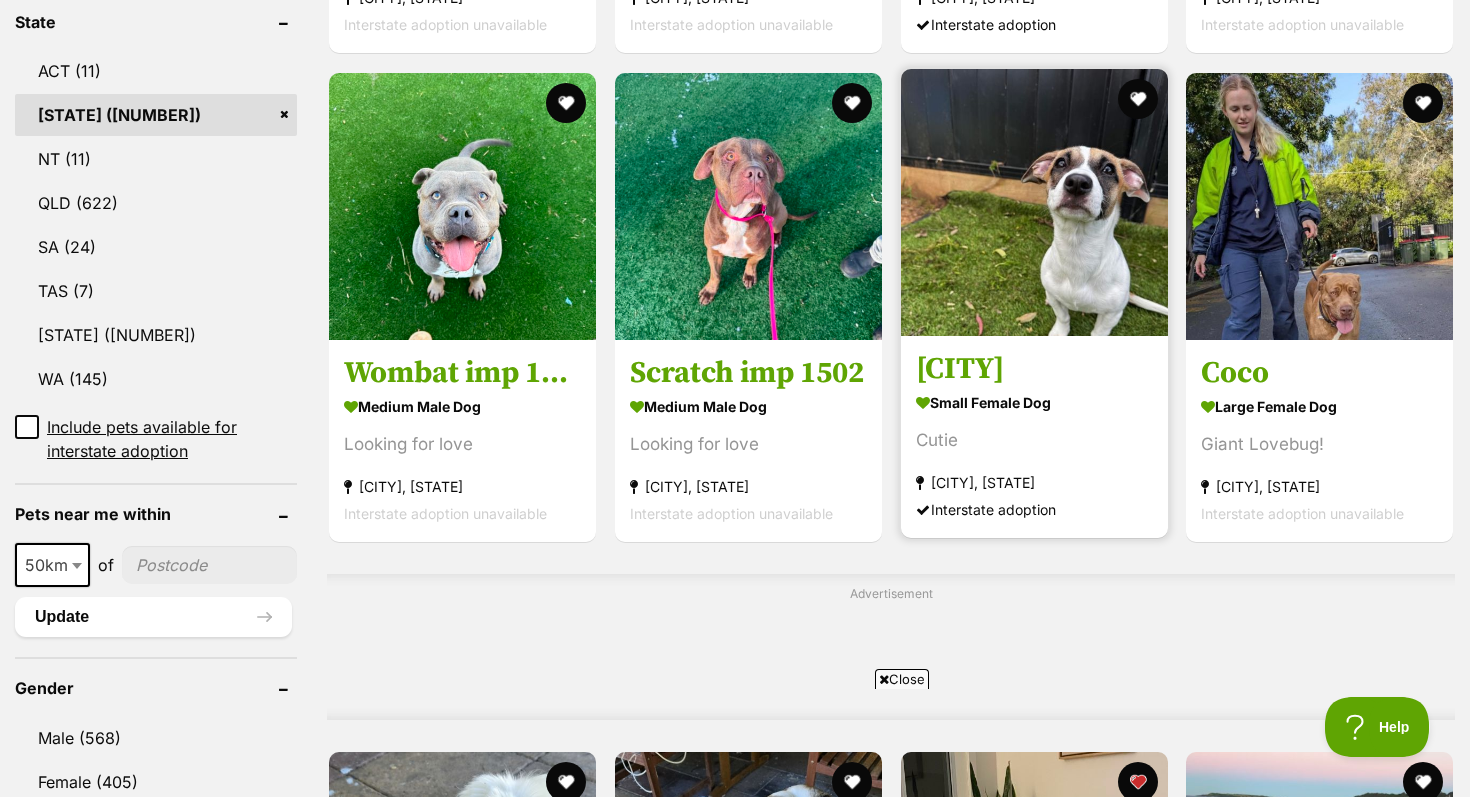 scroll, scrollTop: 1094, scrollLeft: 0, axis: vertical 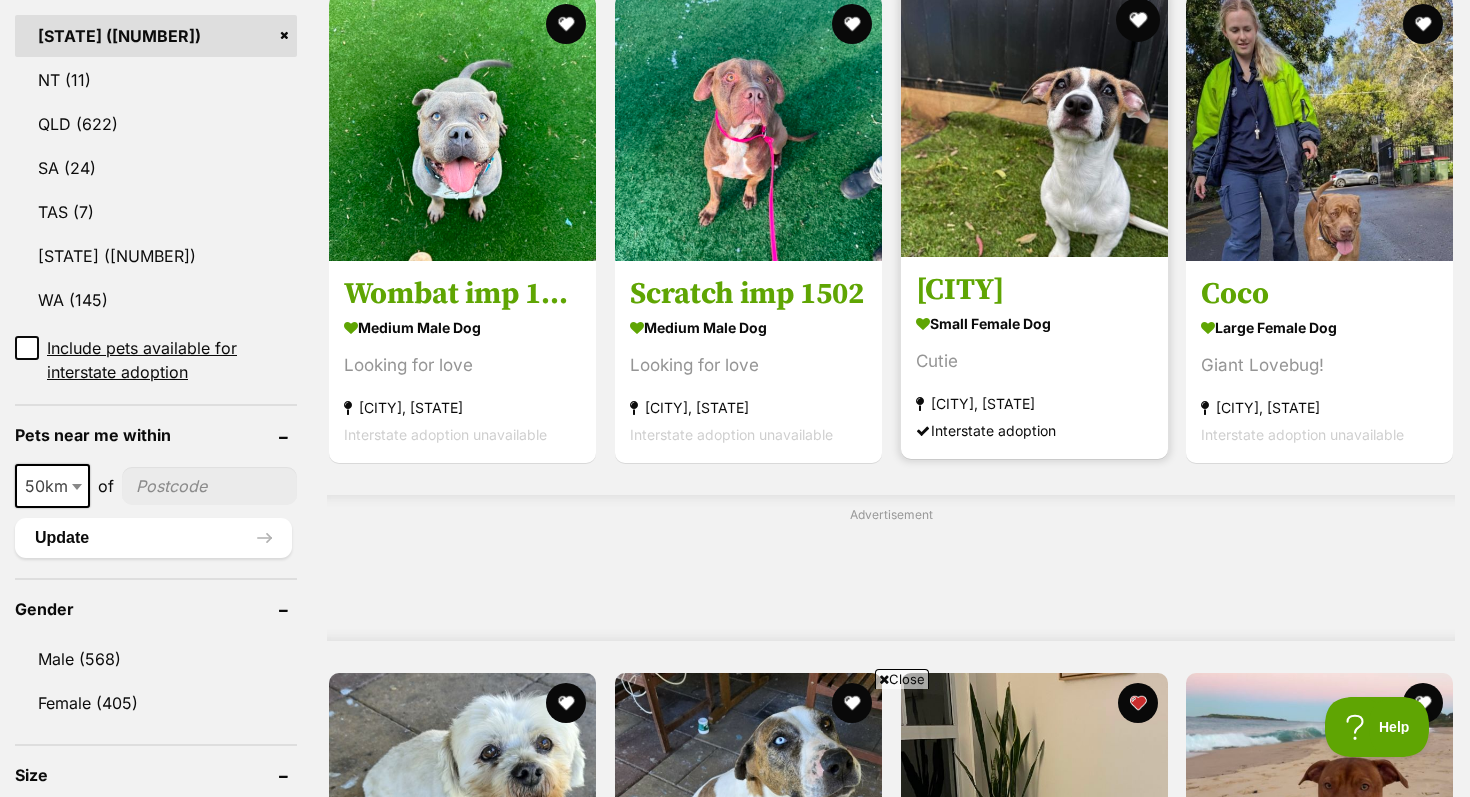 click at bounding box center (1137, 20) 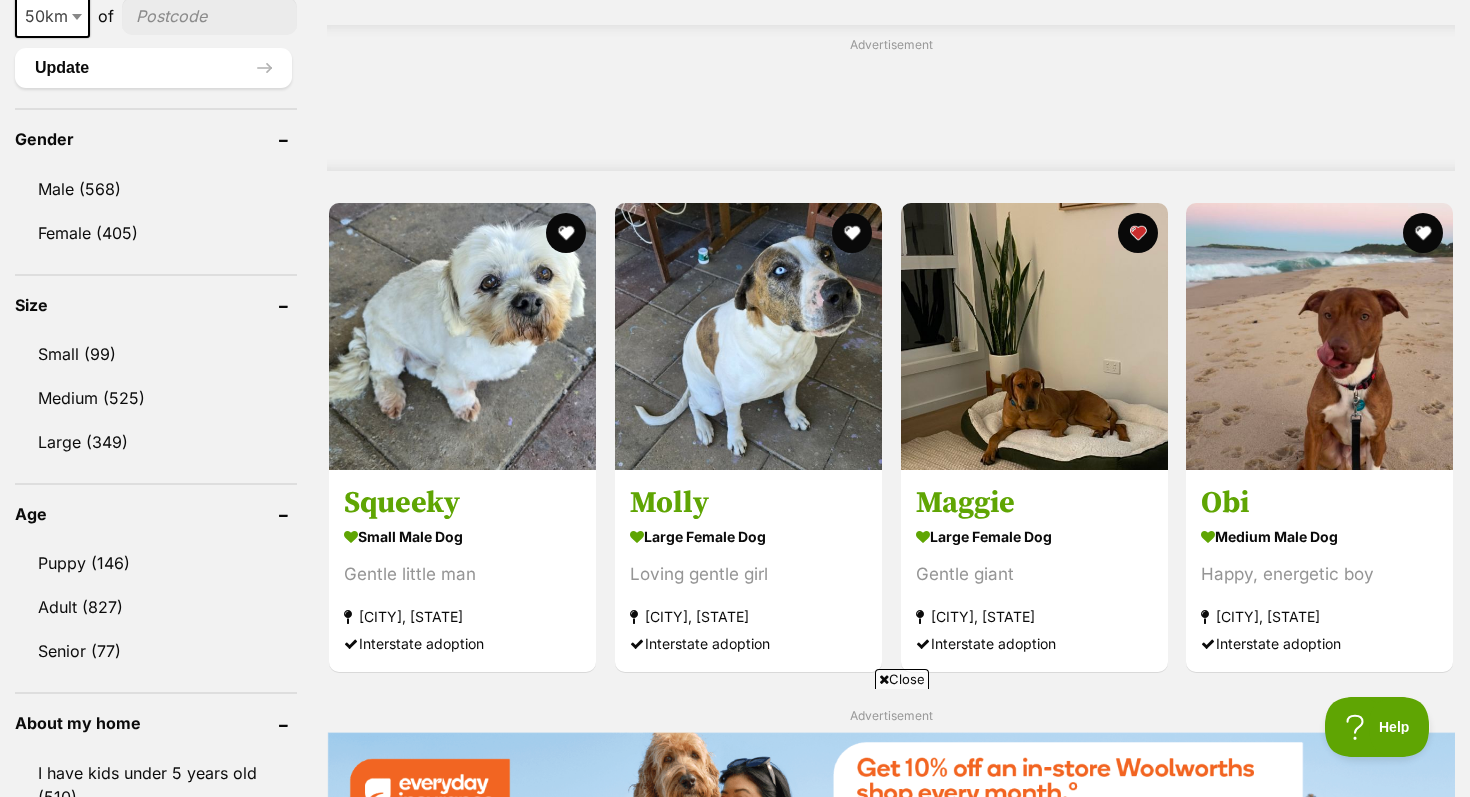 scroll, scrollTop: 1567, scrollLeft: 0, axis: vertical 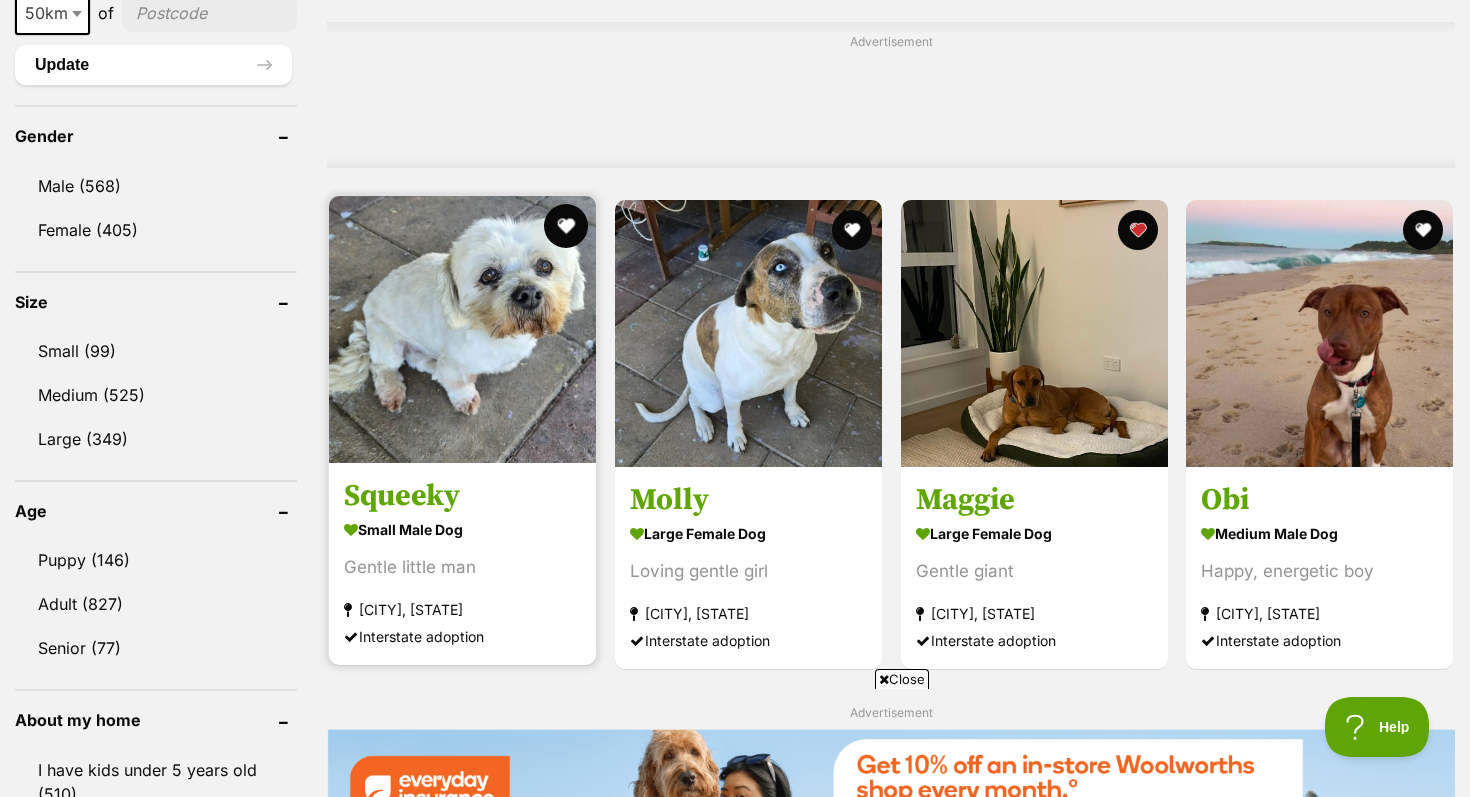 click at bounding box center (566, 226) 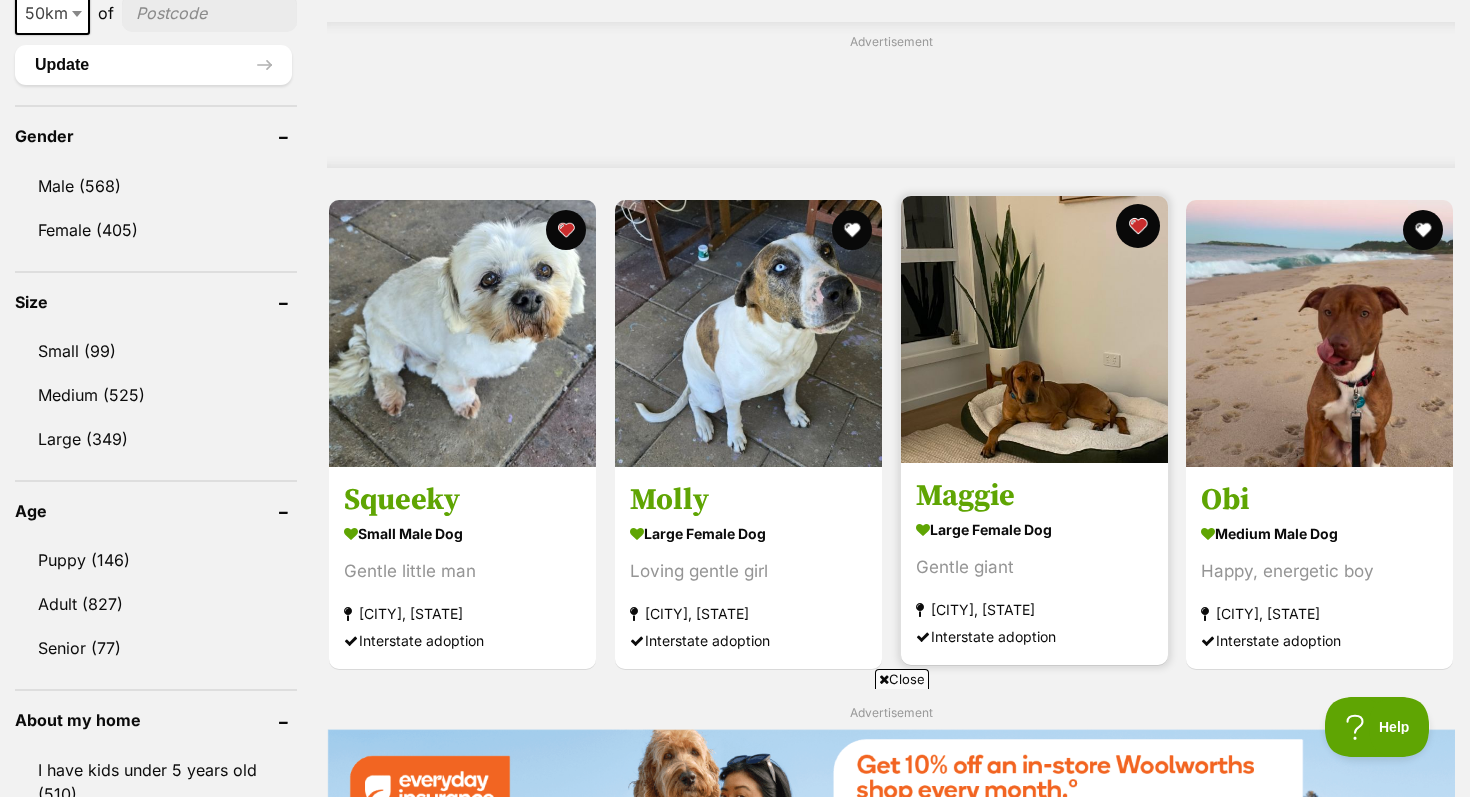 click at bounding box center [1137, 226] 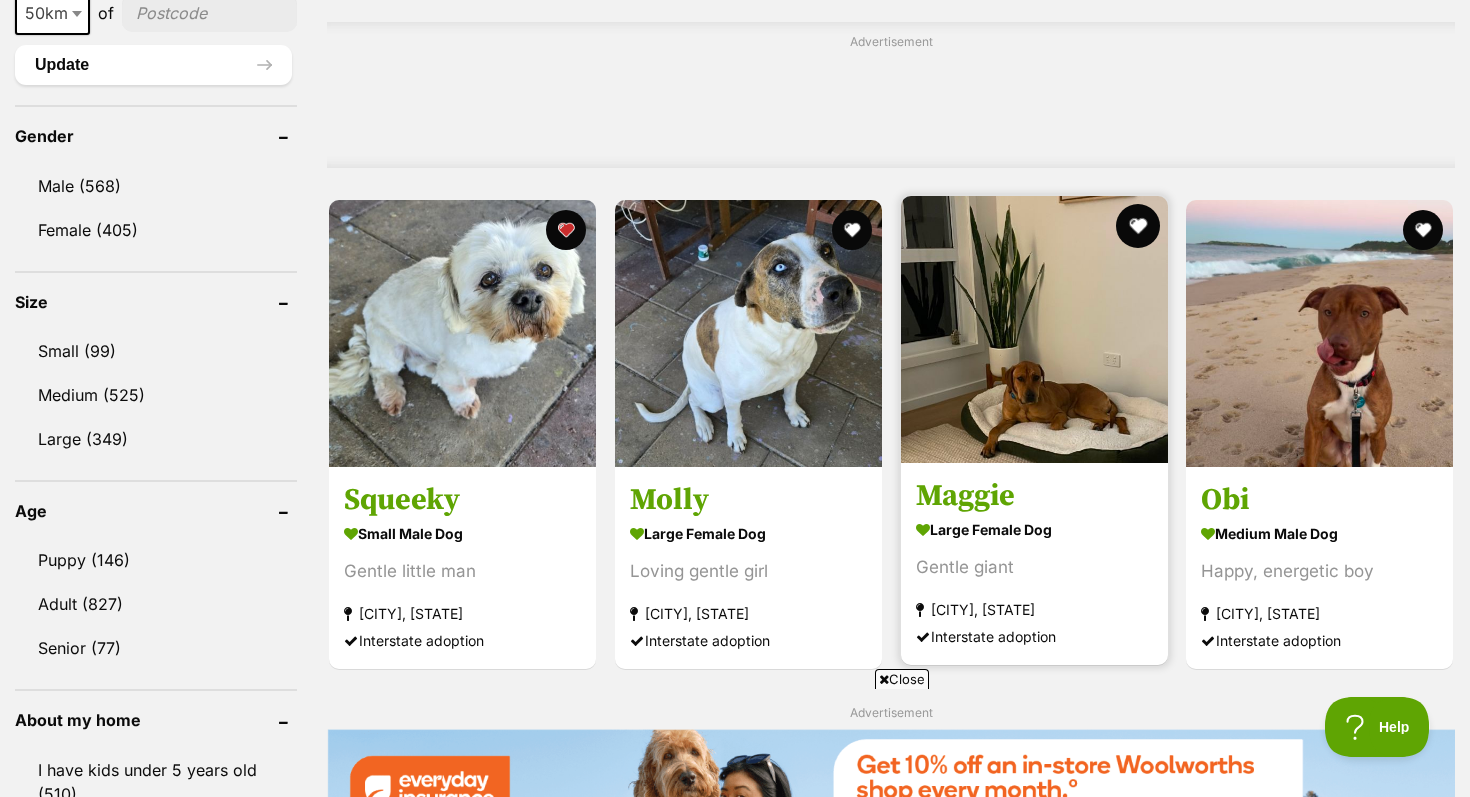 click at bounding box center (1137, 226) 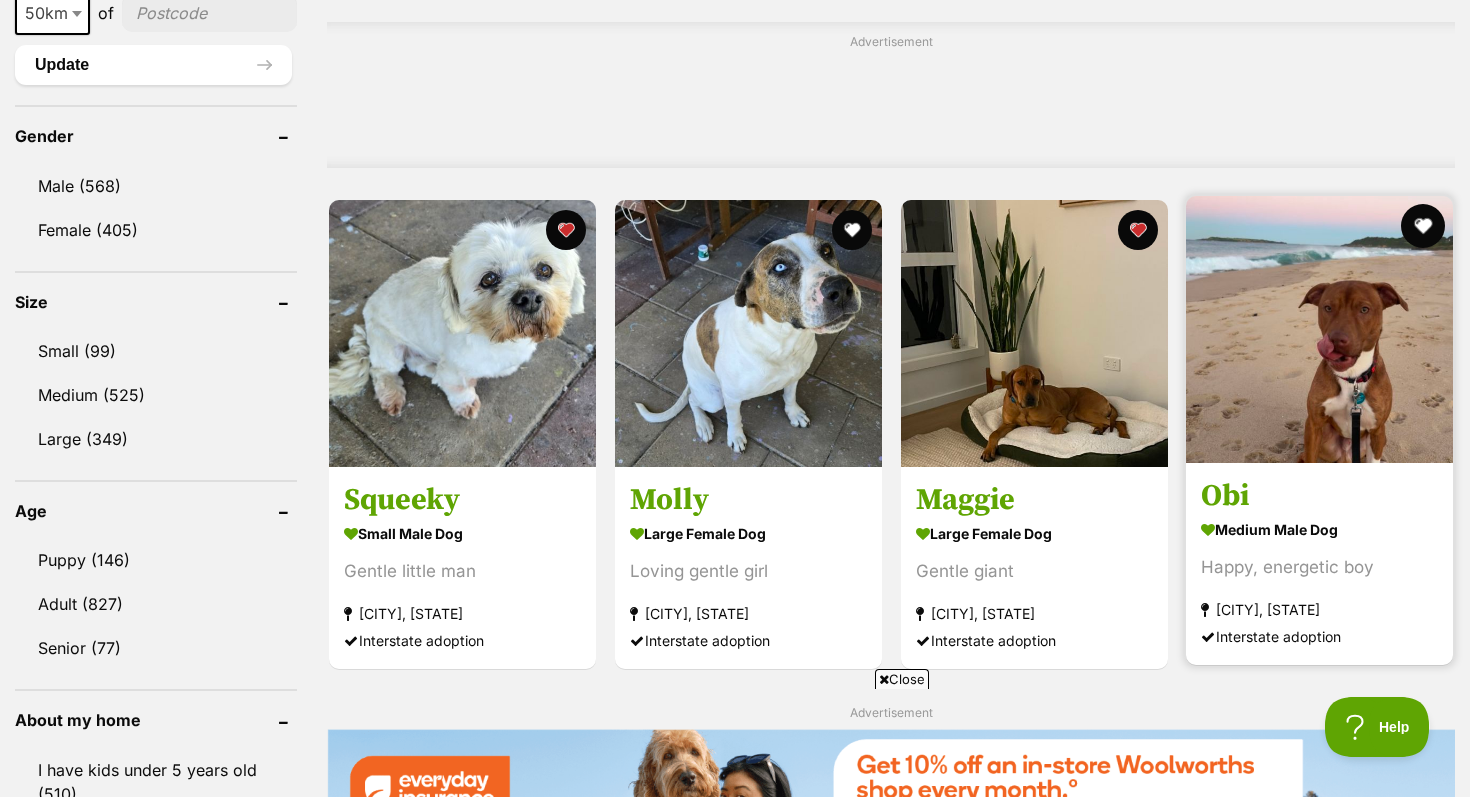 click at bounding box center [1423, 226] 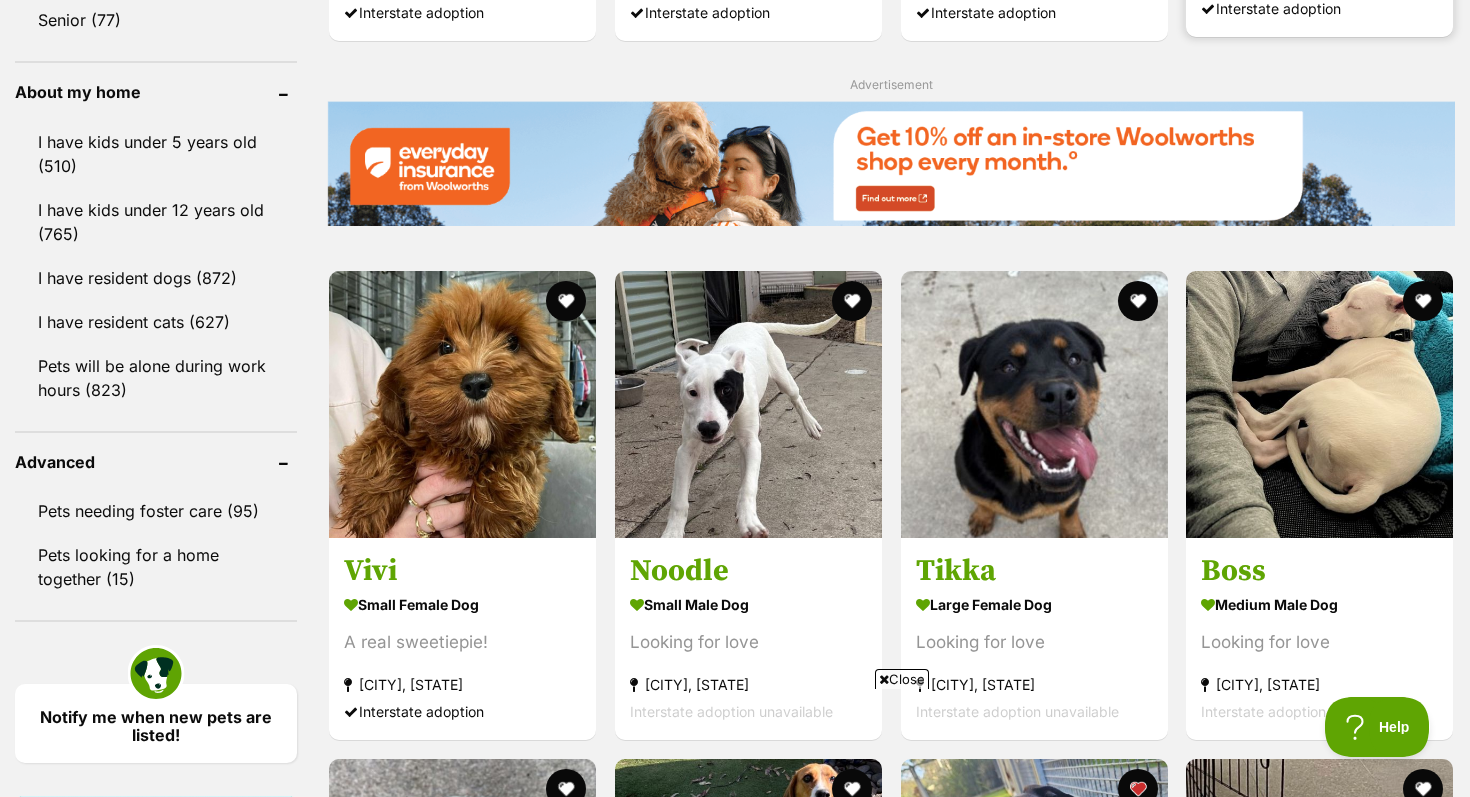 scroll, scrollTop: 2201, scrollLeft: 0, axis: vertical 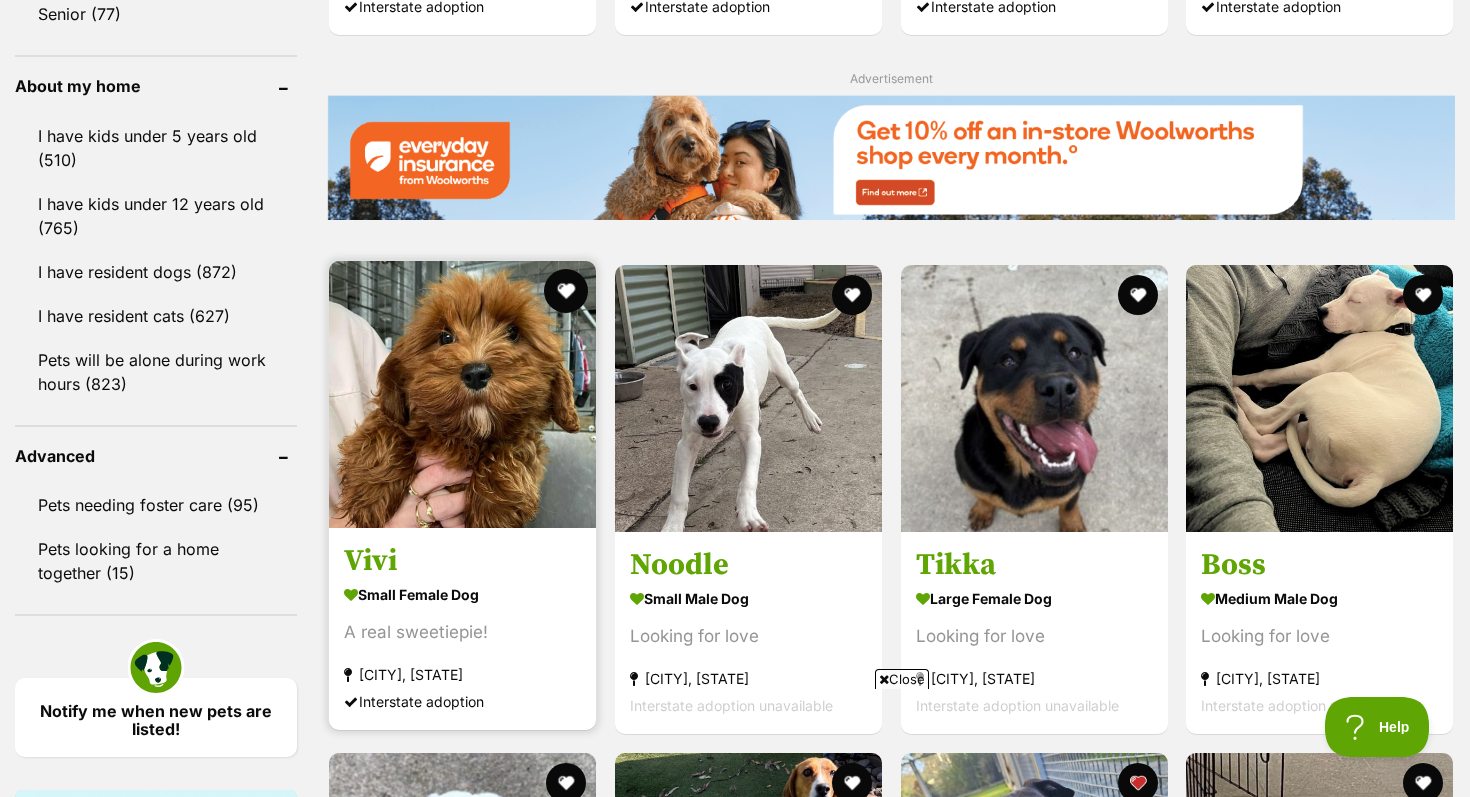 click at bounding box center [566, 291] 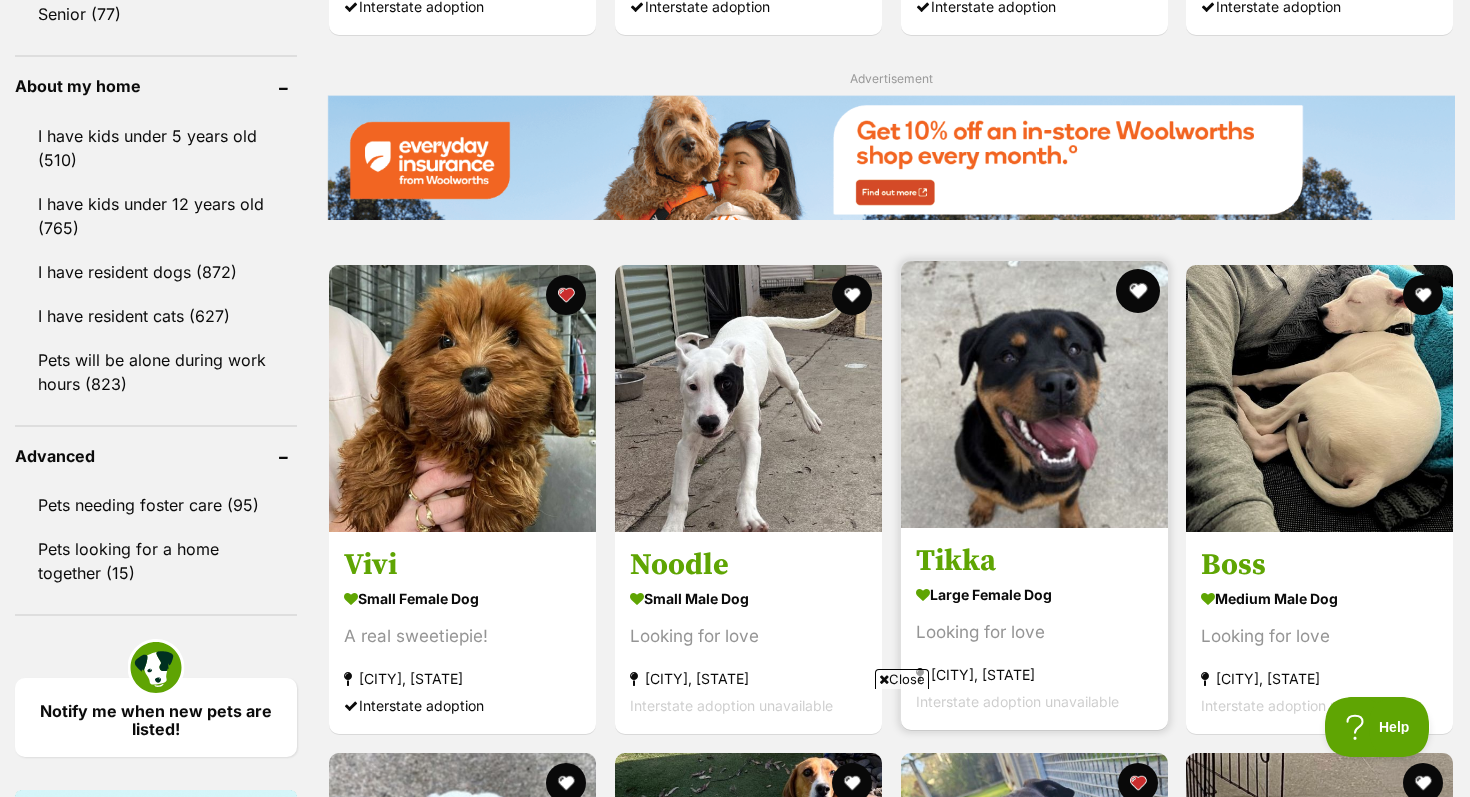 click at bounding box center [1137, 291] 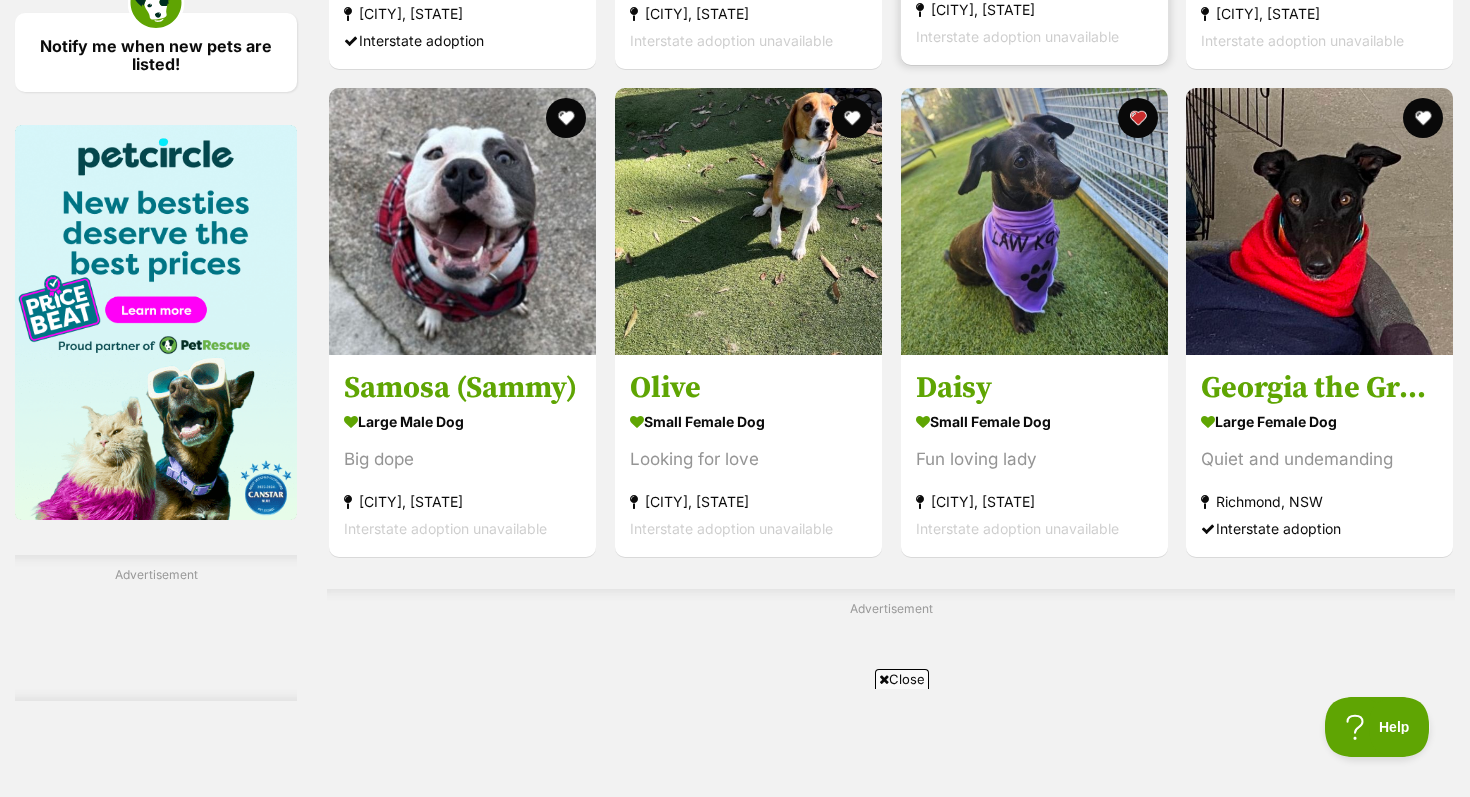 scroll, scrollTop: 2869, scrollLeft: 0, axis: vertical 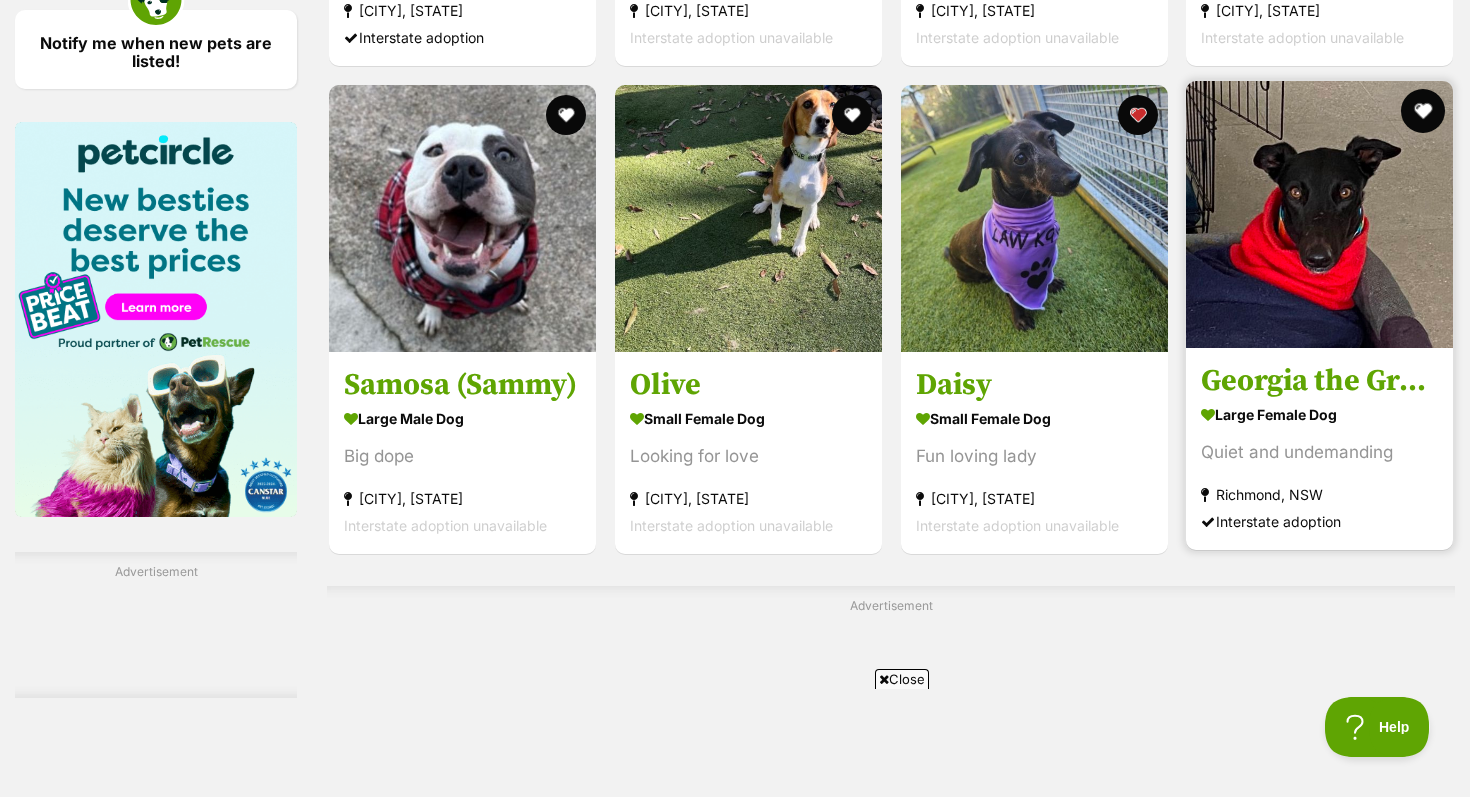 click at bounding box center (1423, 111) 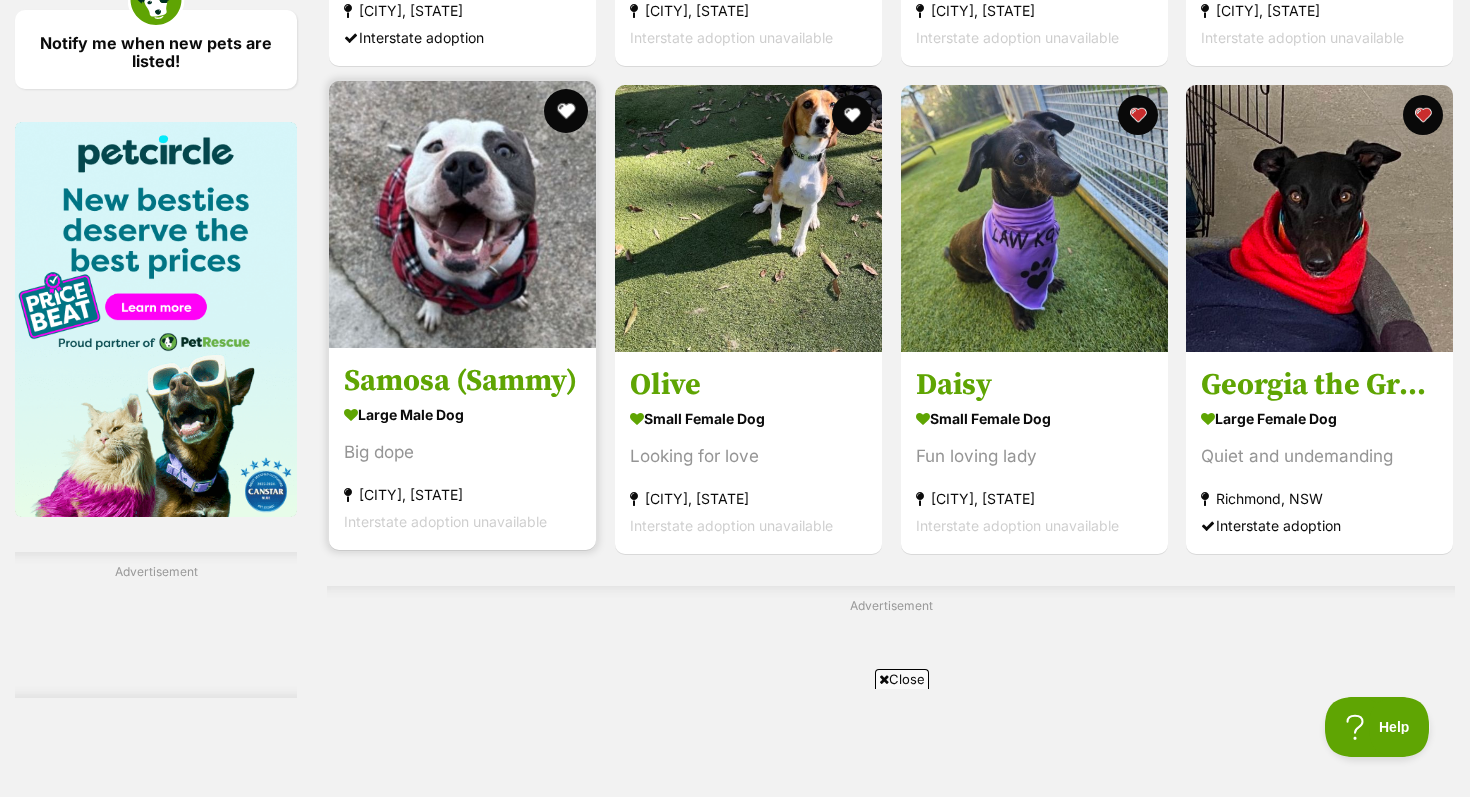 click at bounding box center (566, 111) 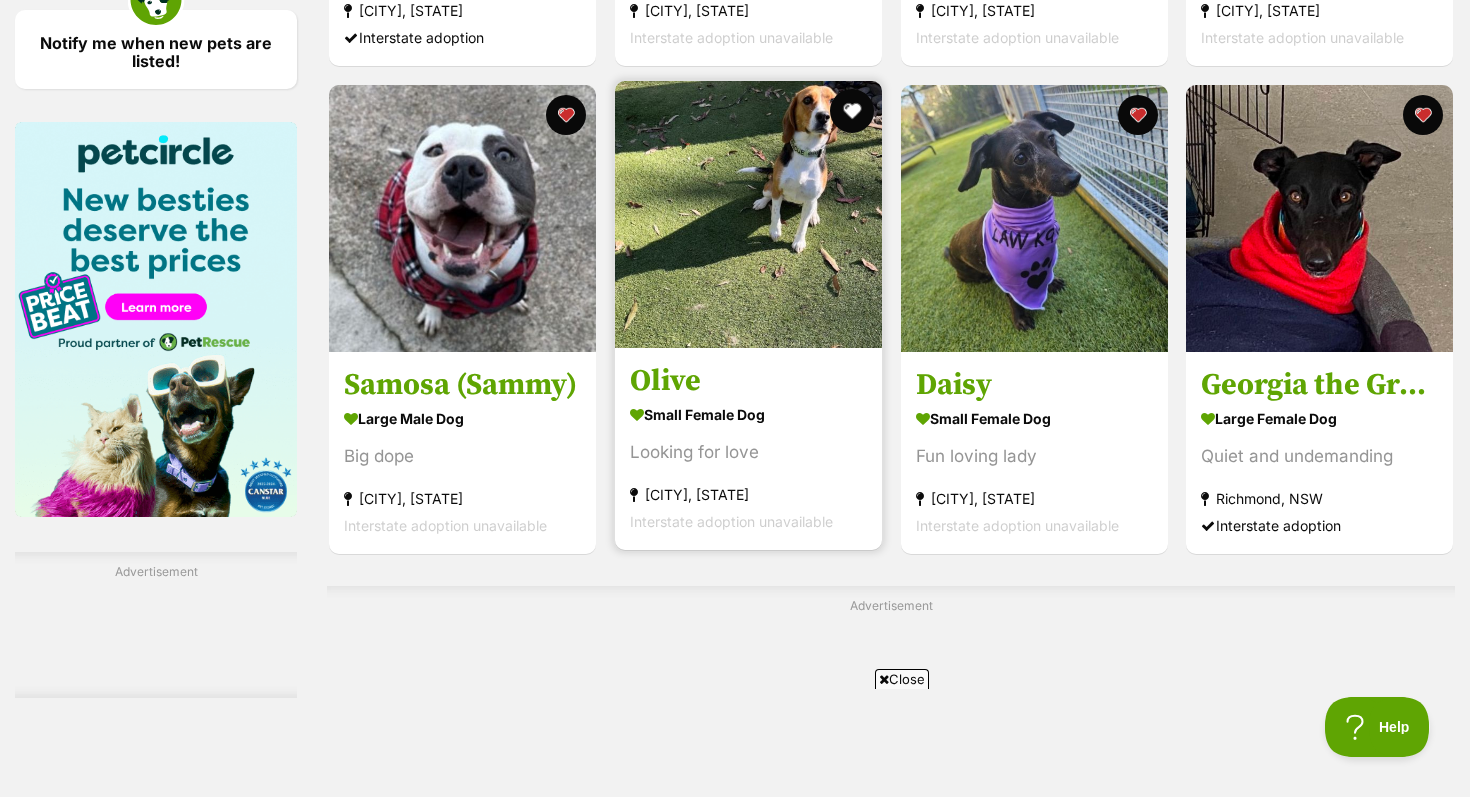 click at bounding box center (852, 111) 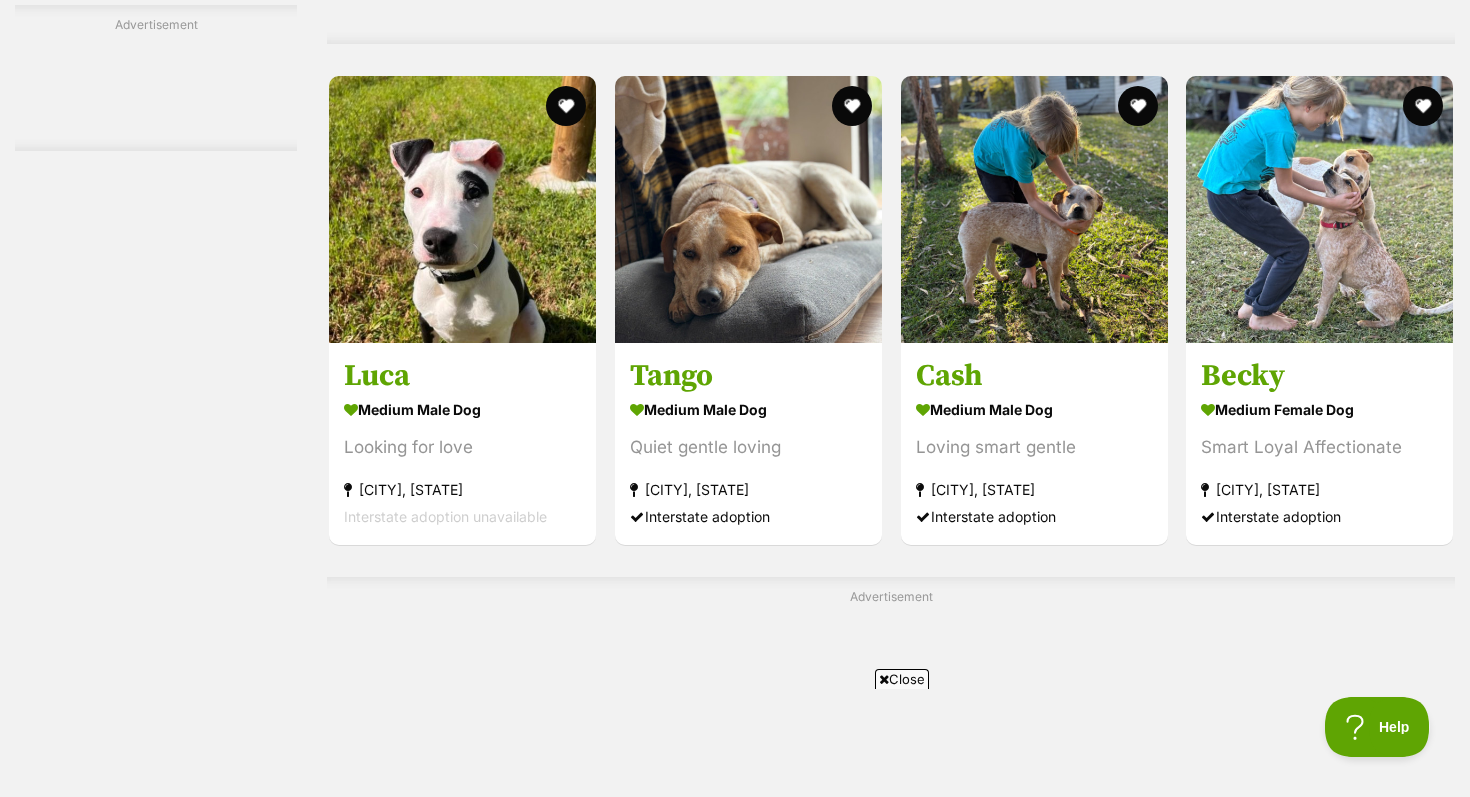 scroll, scrollTop: 3723, scrollLeft: 0, axis: vertical 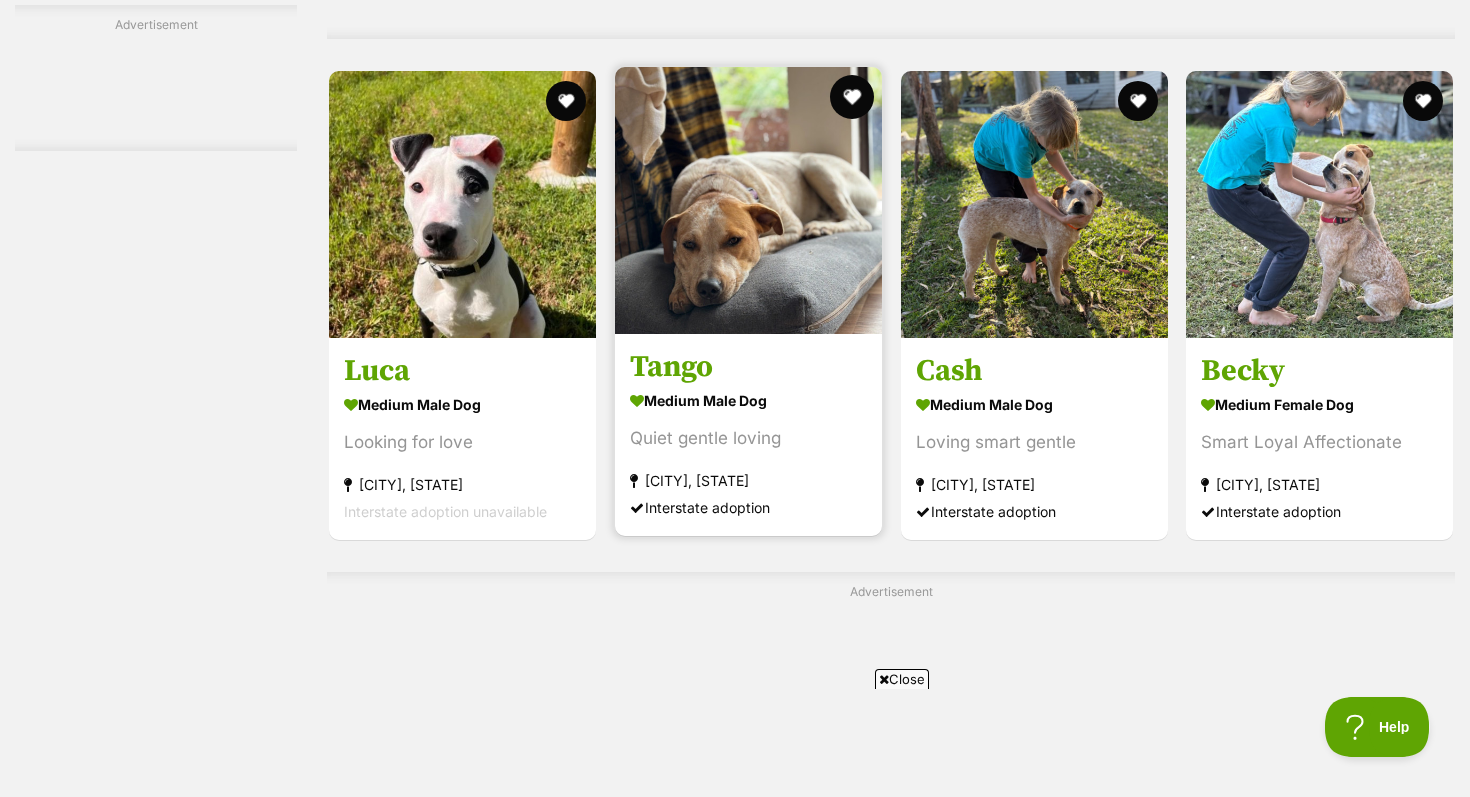 click at bounding box center [852, 97] 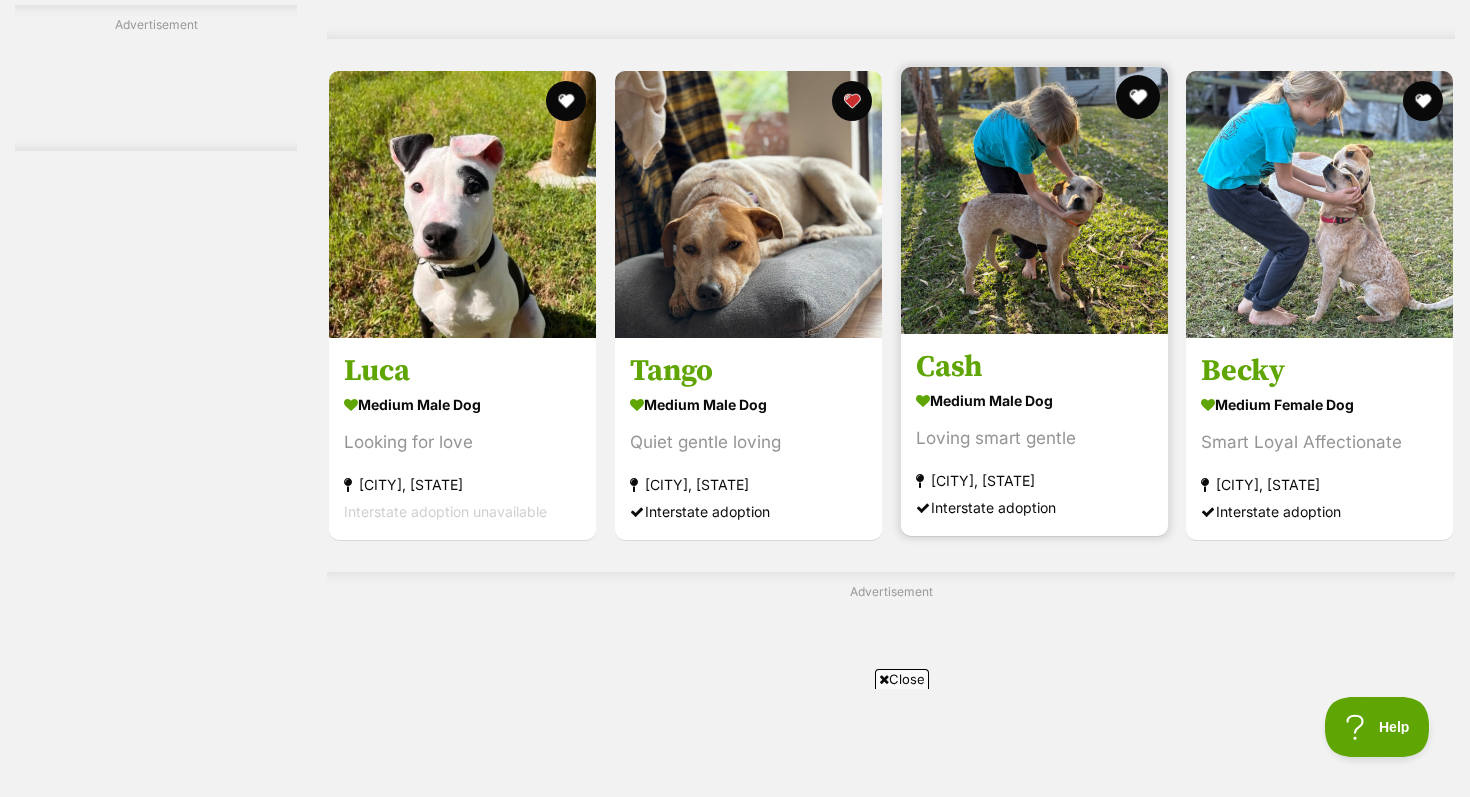 click at bounding box center [1137, 97] 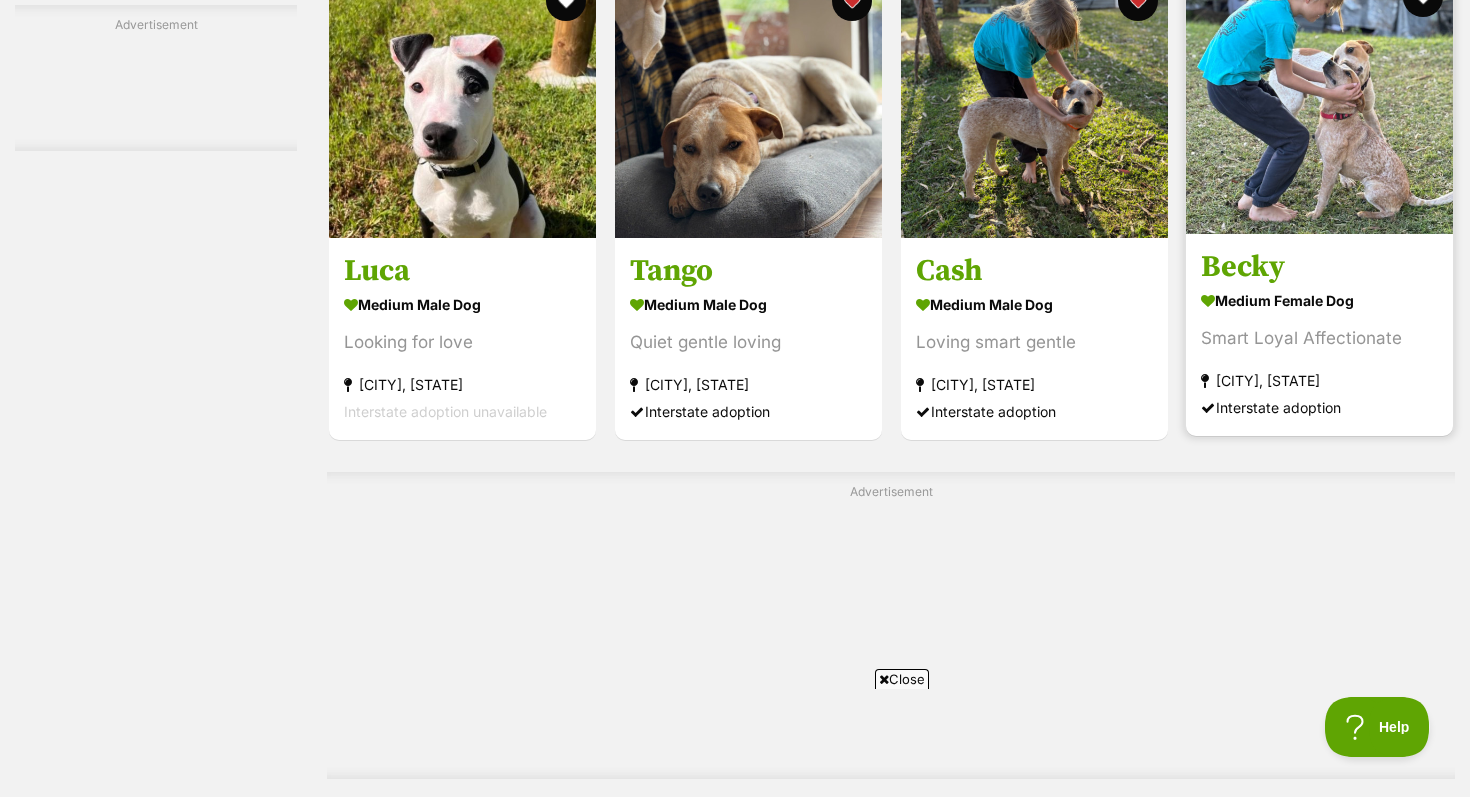 scroll, scrollTop: 3782, scrollLeft: 0, axis: vertical 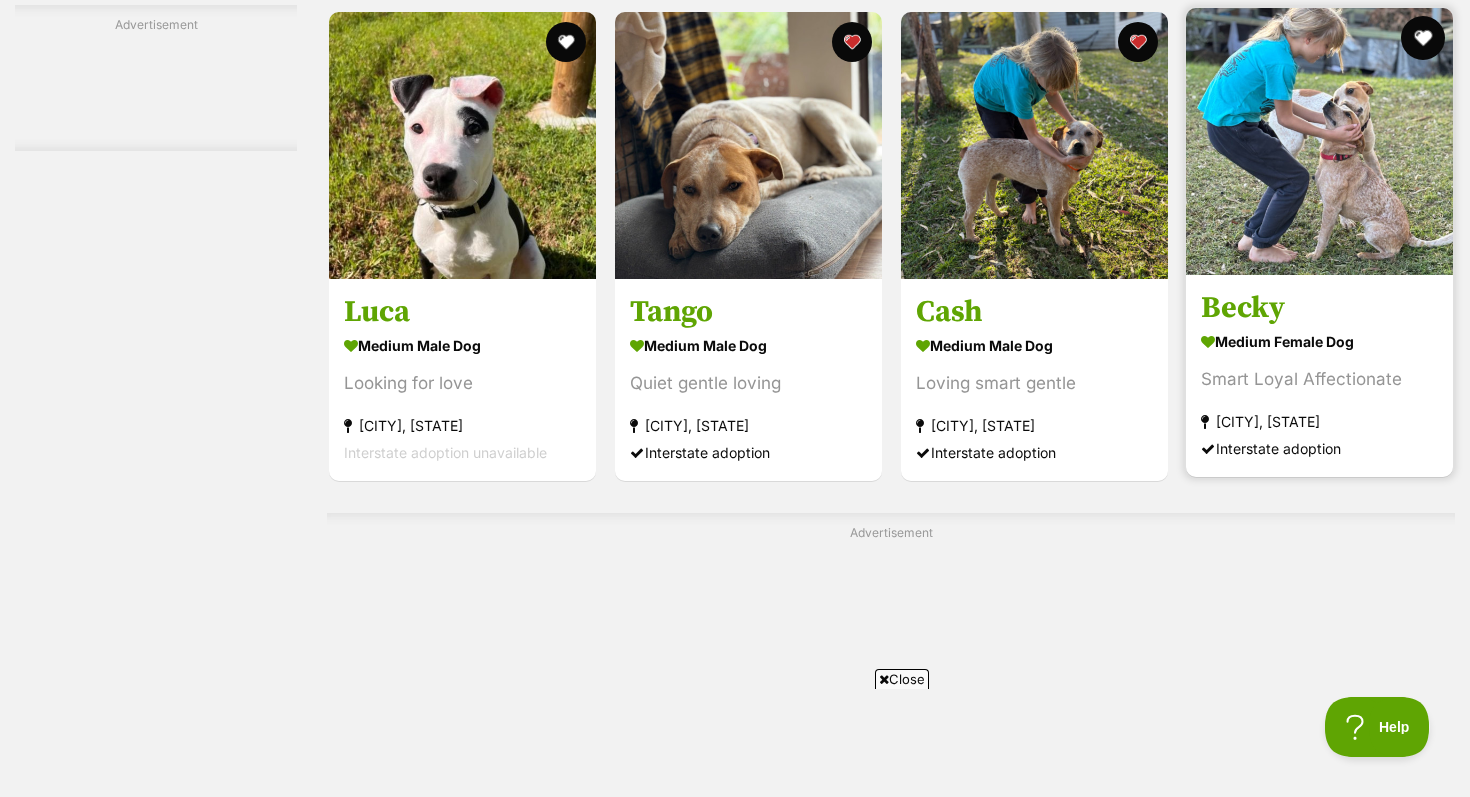 click at bounding box center [1423, 38] 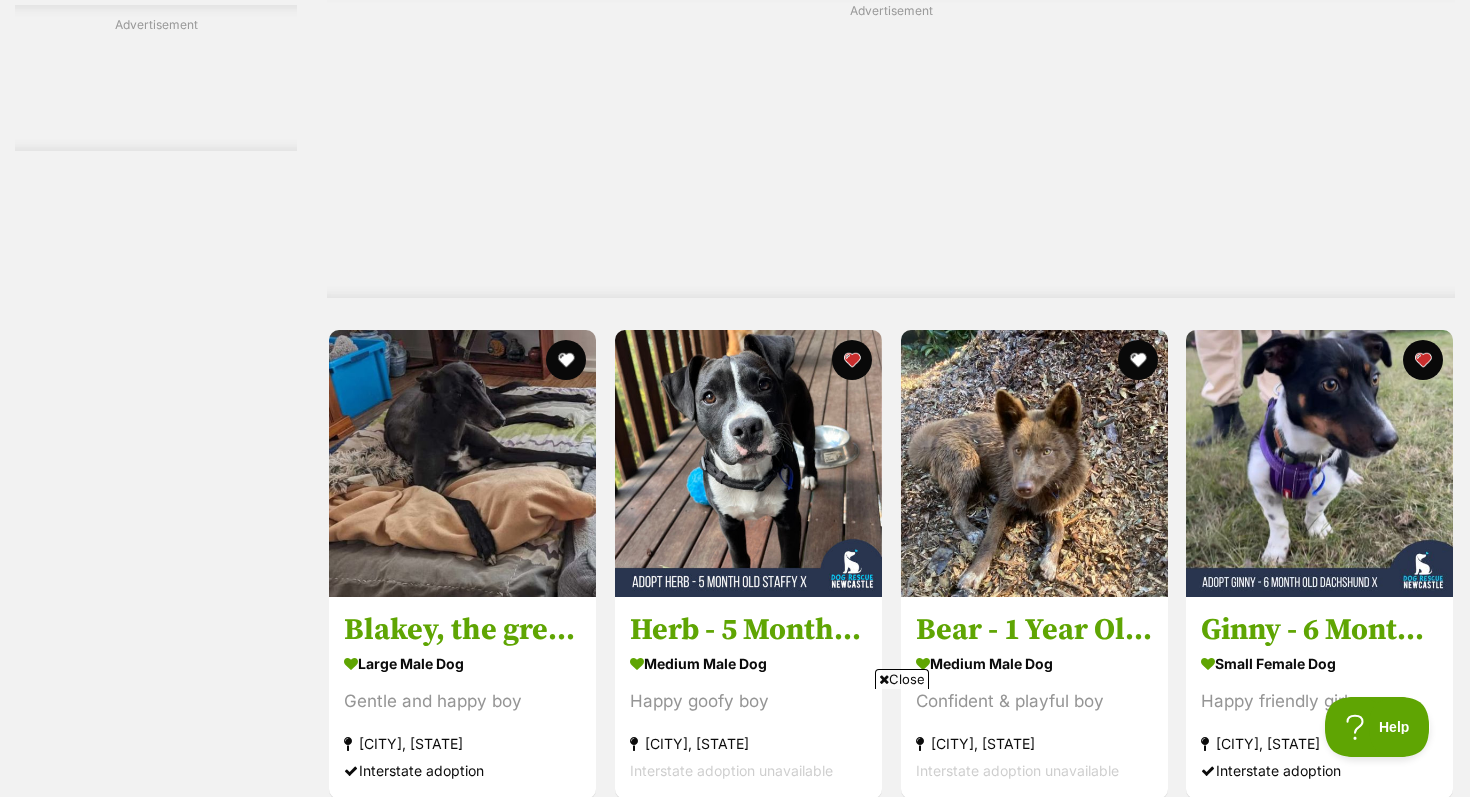 scroll, scrollTop: 4301, scrollLeft: 0, axis: vertical 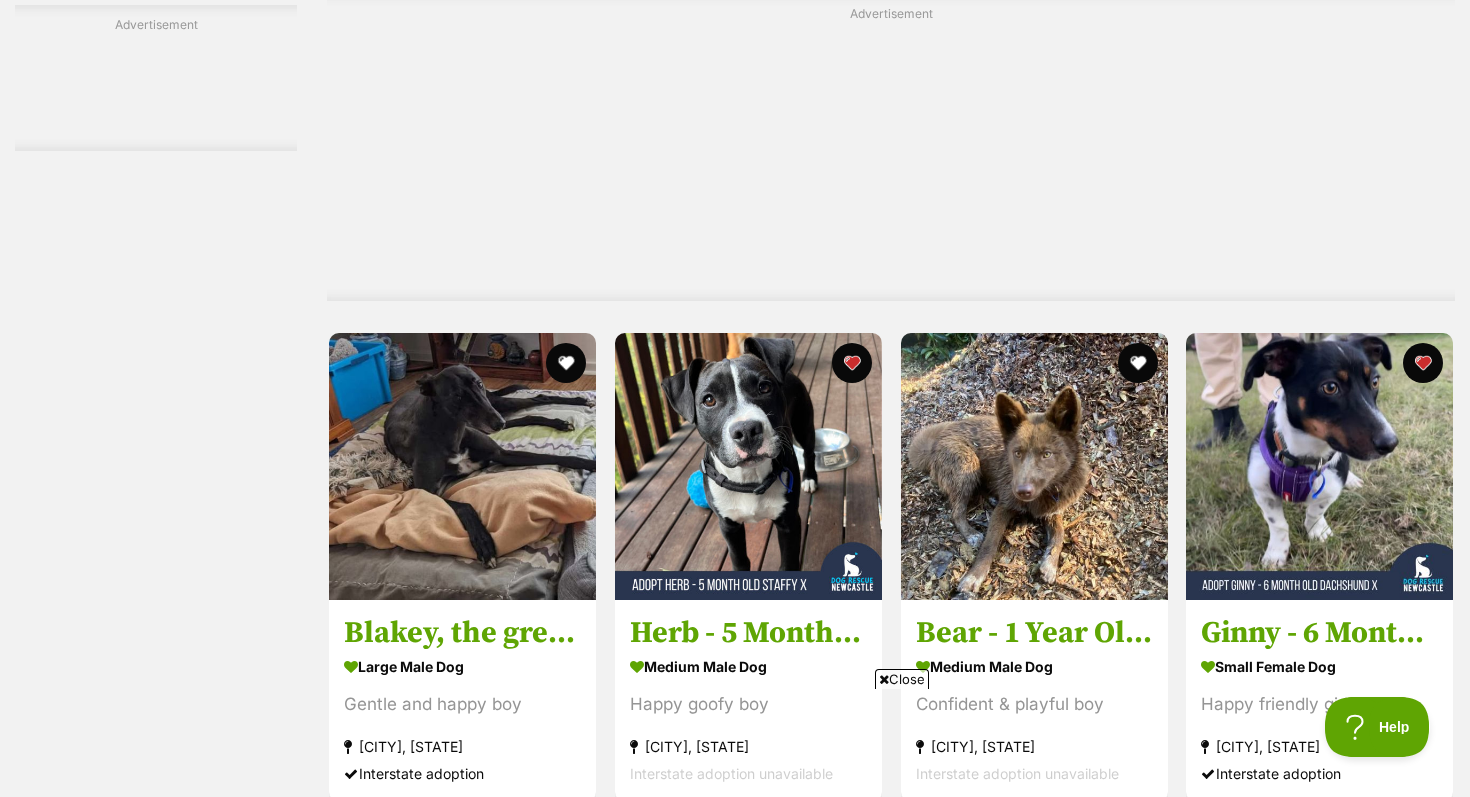 click at bounding box center [891, 156] 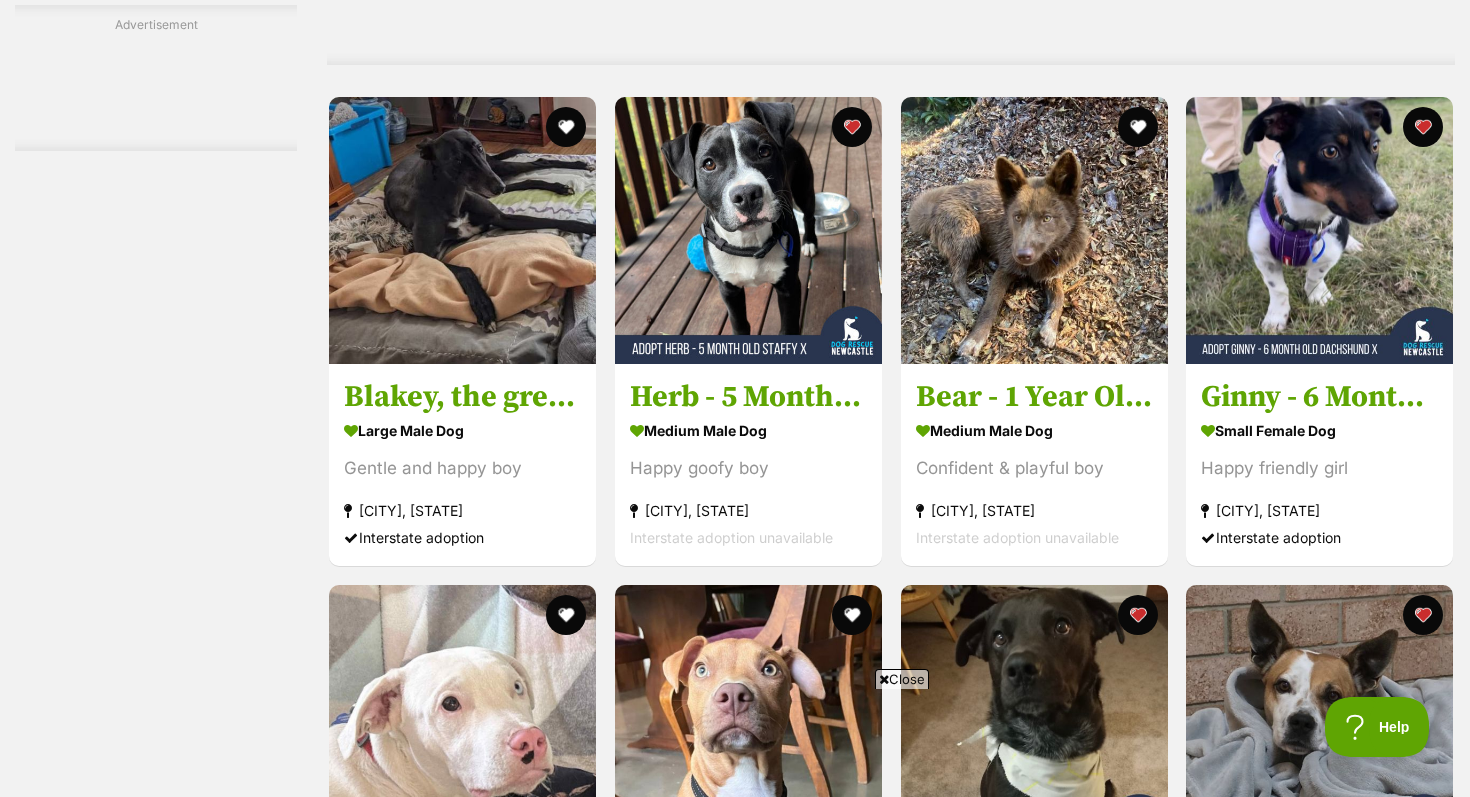scroll, scrollTop: 4538, scrollLeft: 0, axis: vertical 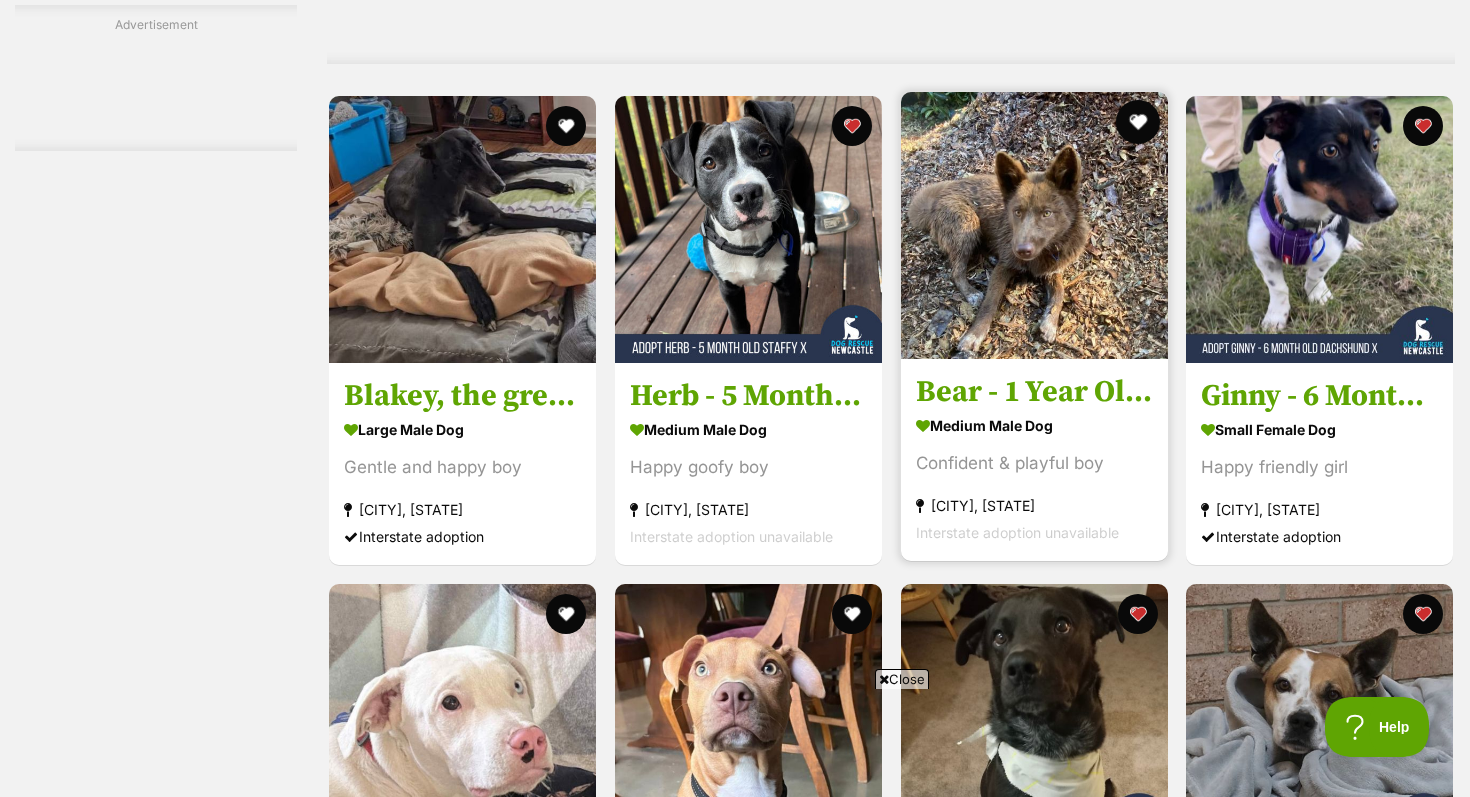 click at bounding box center (1137, 122) 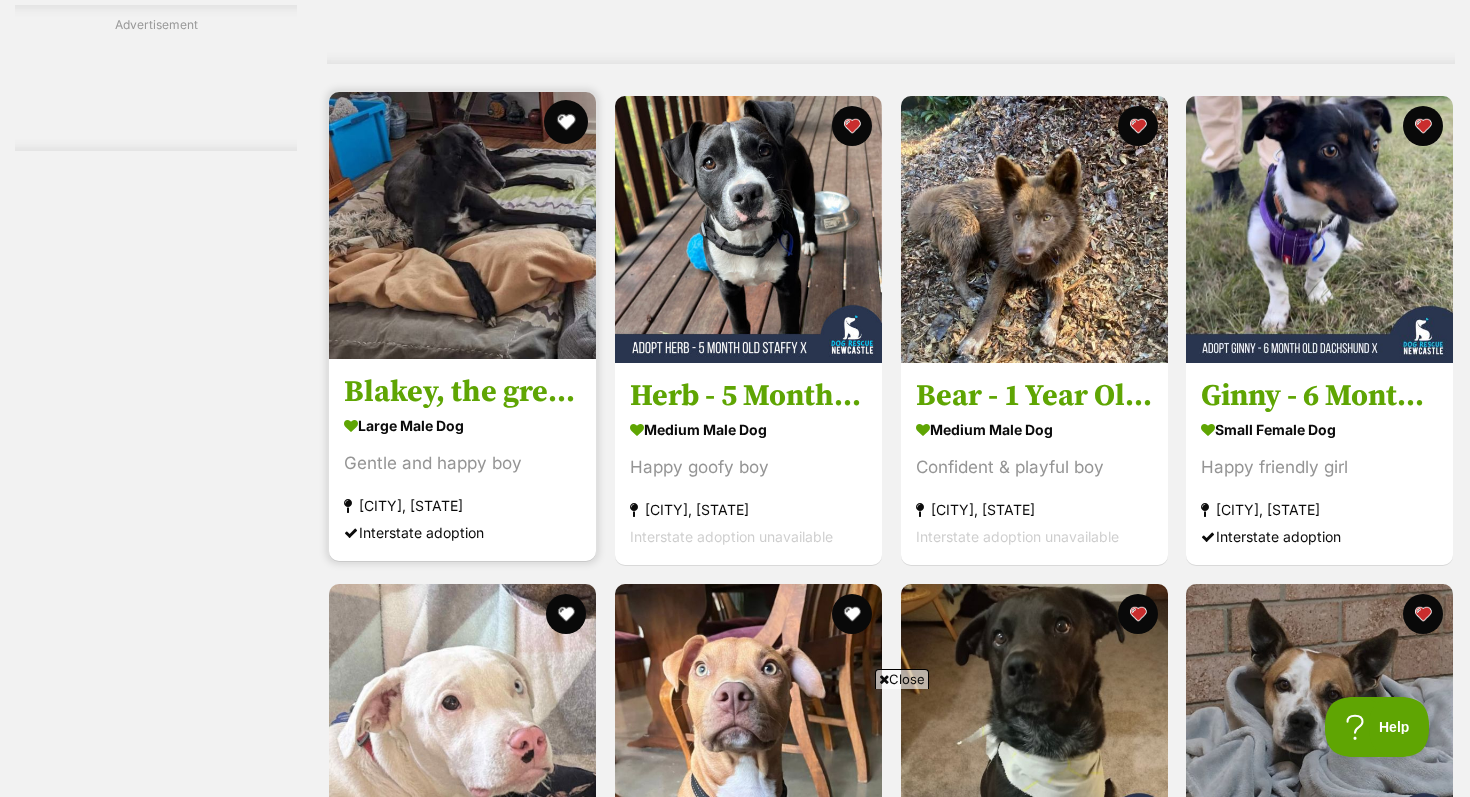 click at bounding box center [566, 122] 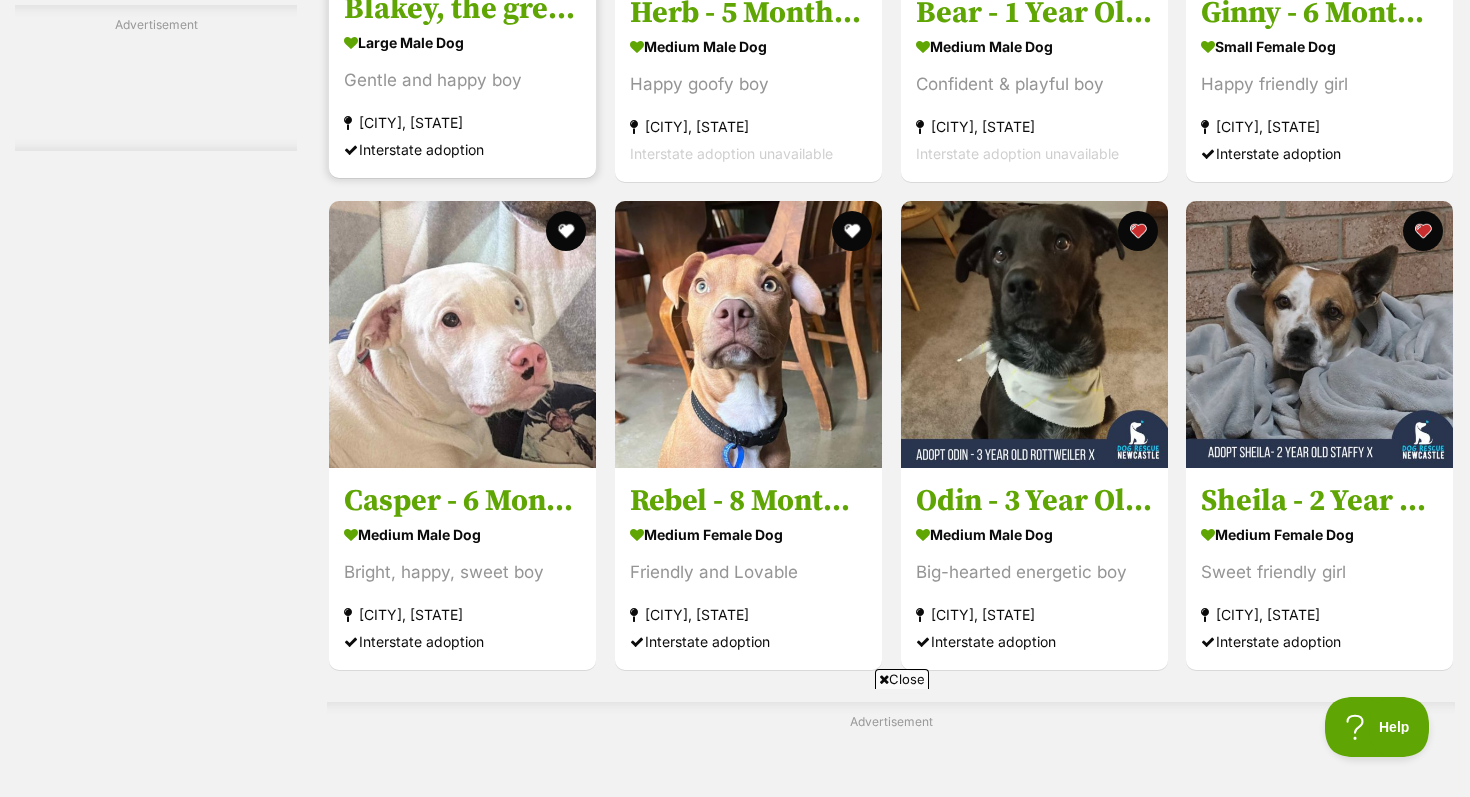 scroll, scrollTop: 4930, scrollLeft: 0, axis: vertical 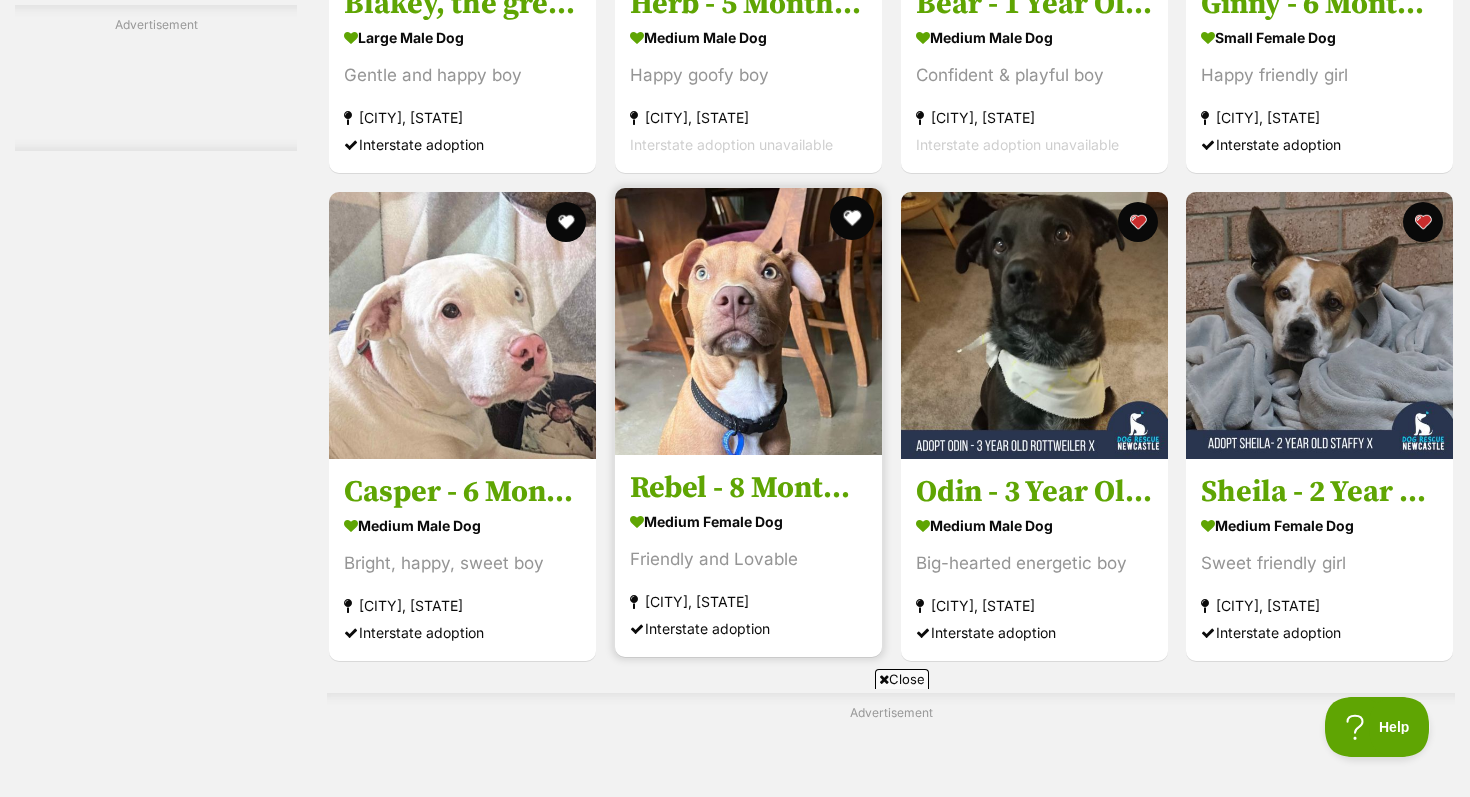 click at bounding box center (852, 218) 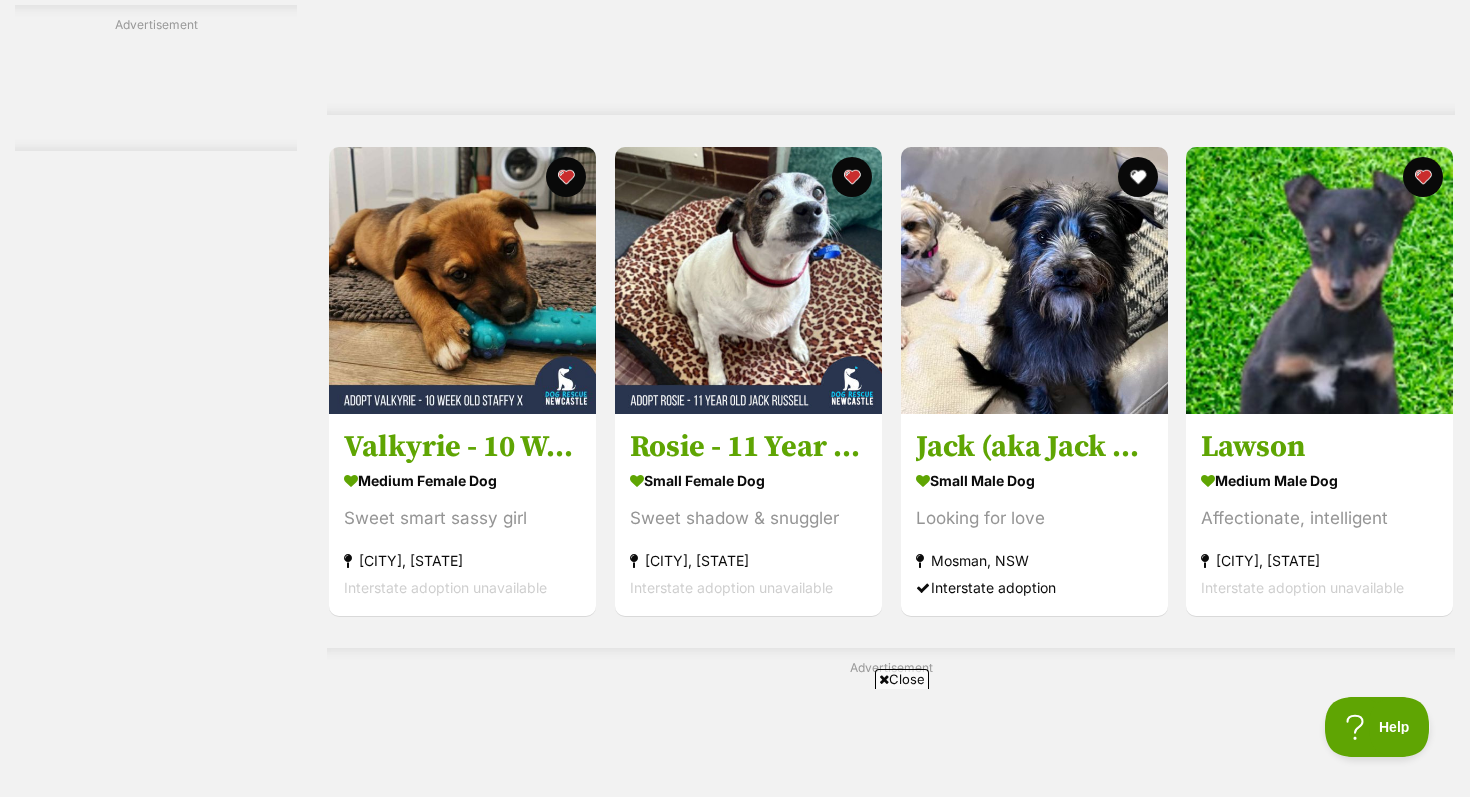 scroll, scrollTop: 5819, scrollLeft: 0, axis: vertical 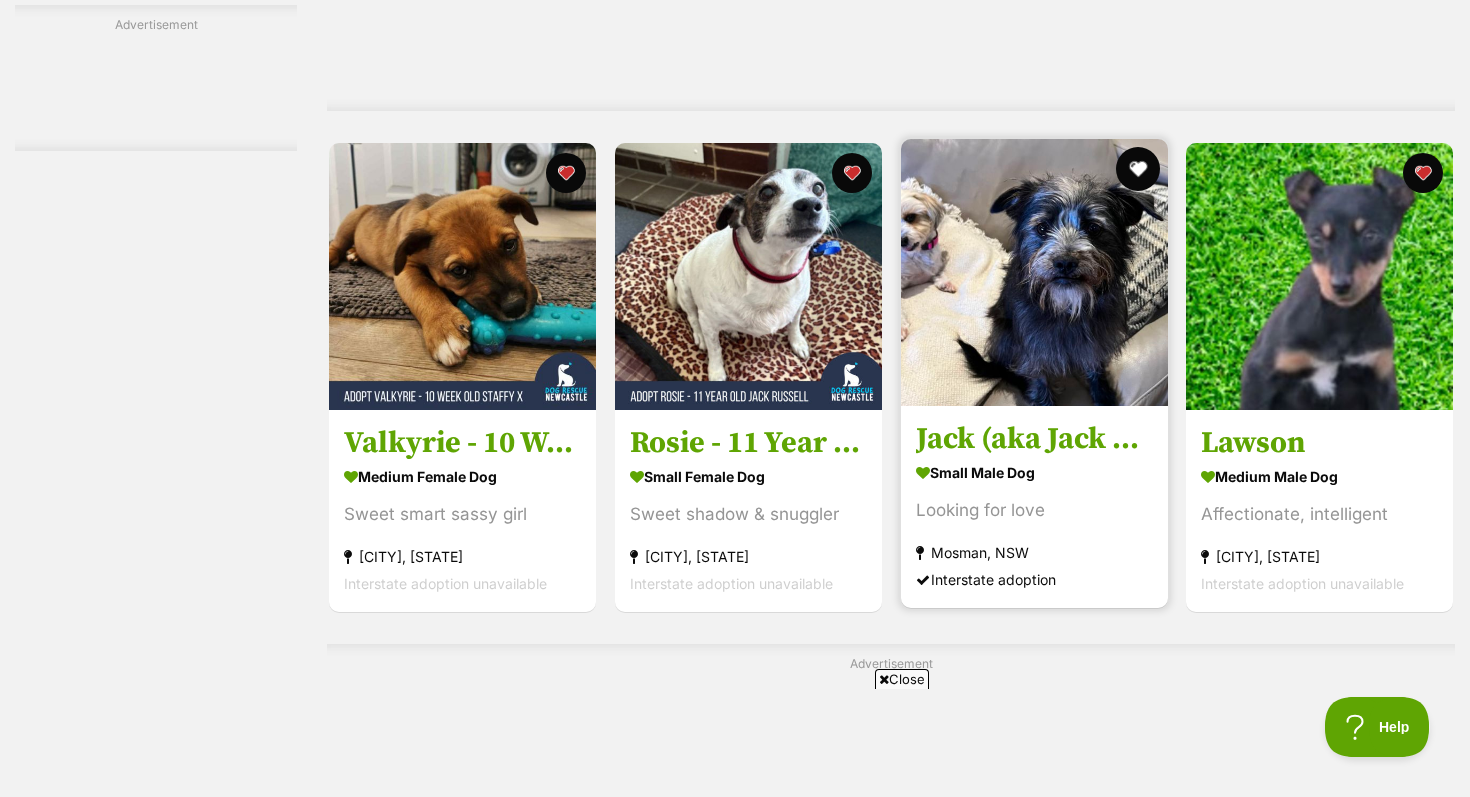 click at bounding box center (1137, 169) 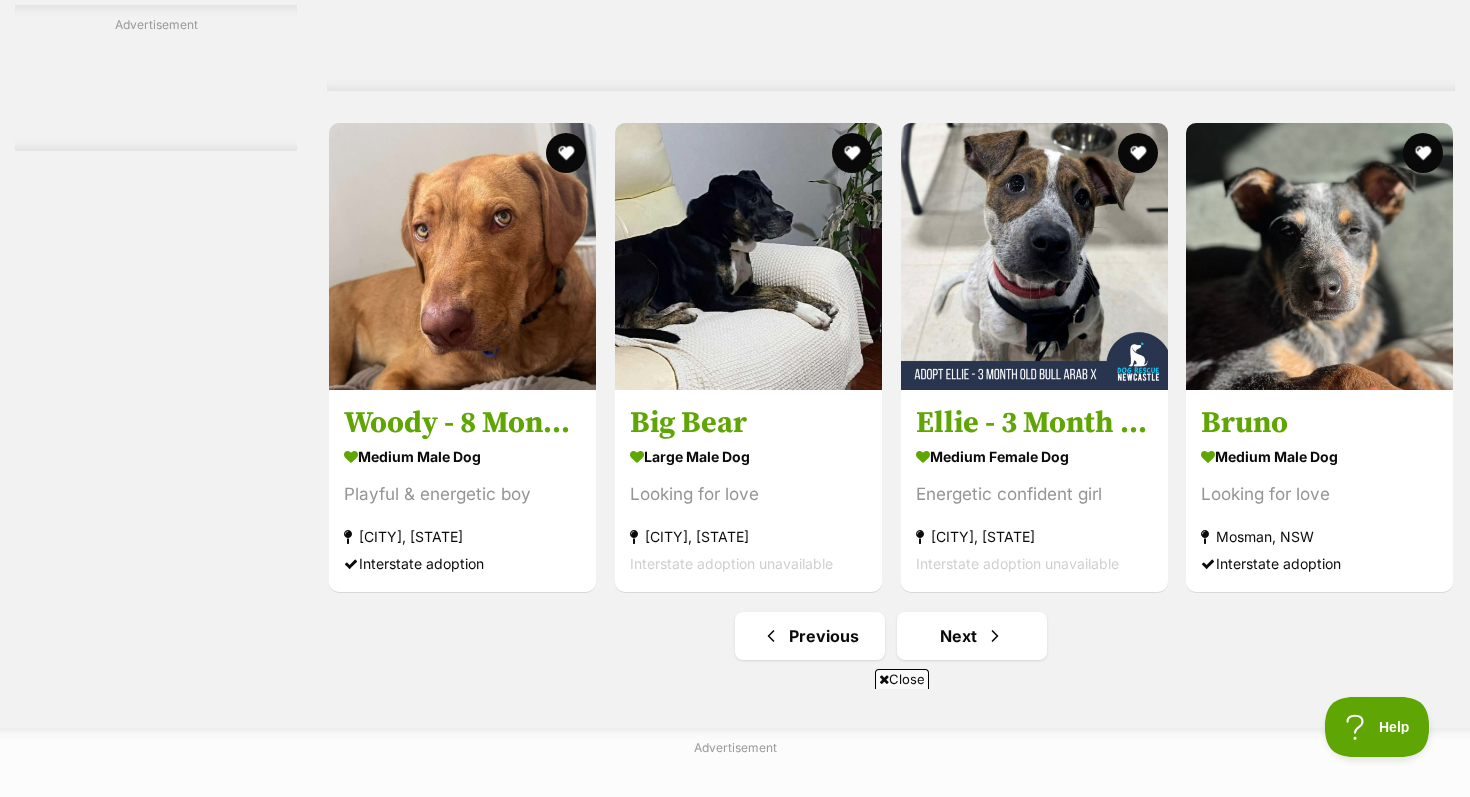 scroll, scrollTop: 6686, scrollLeft: 0, axis: vertical 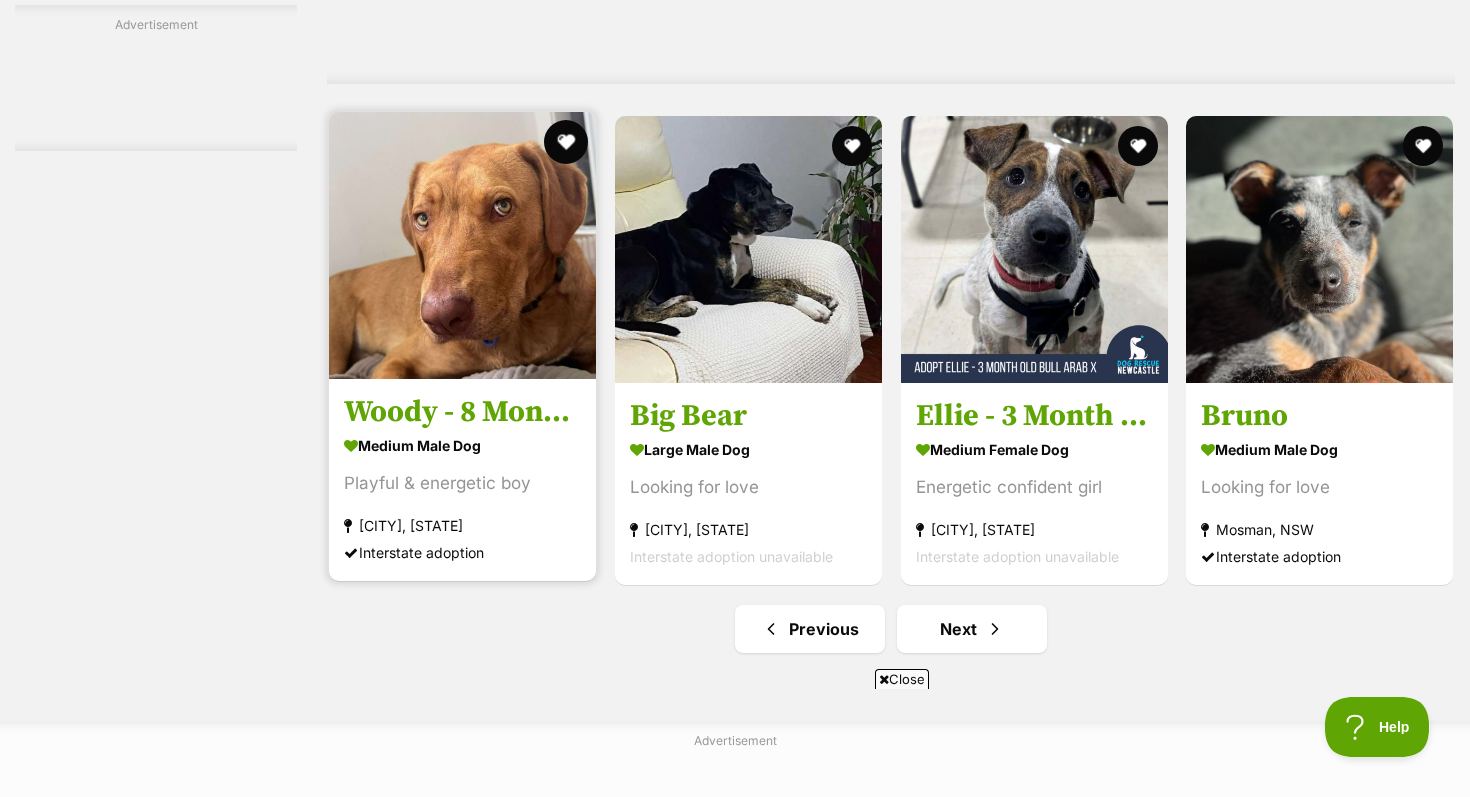 click at bounding box center (566, 142) 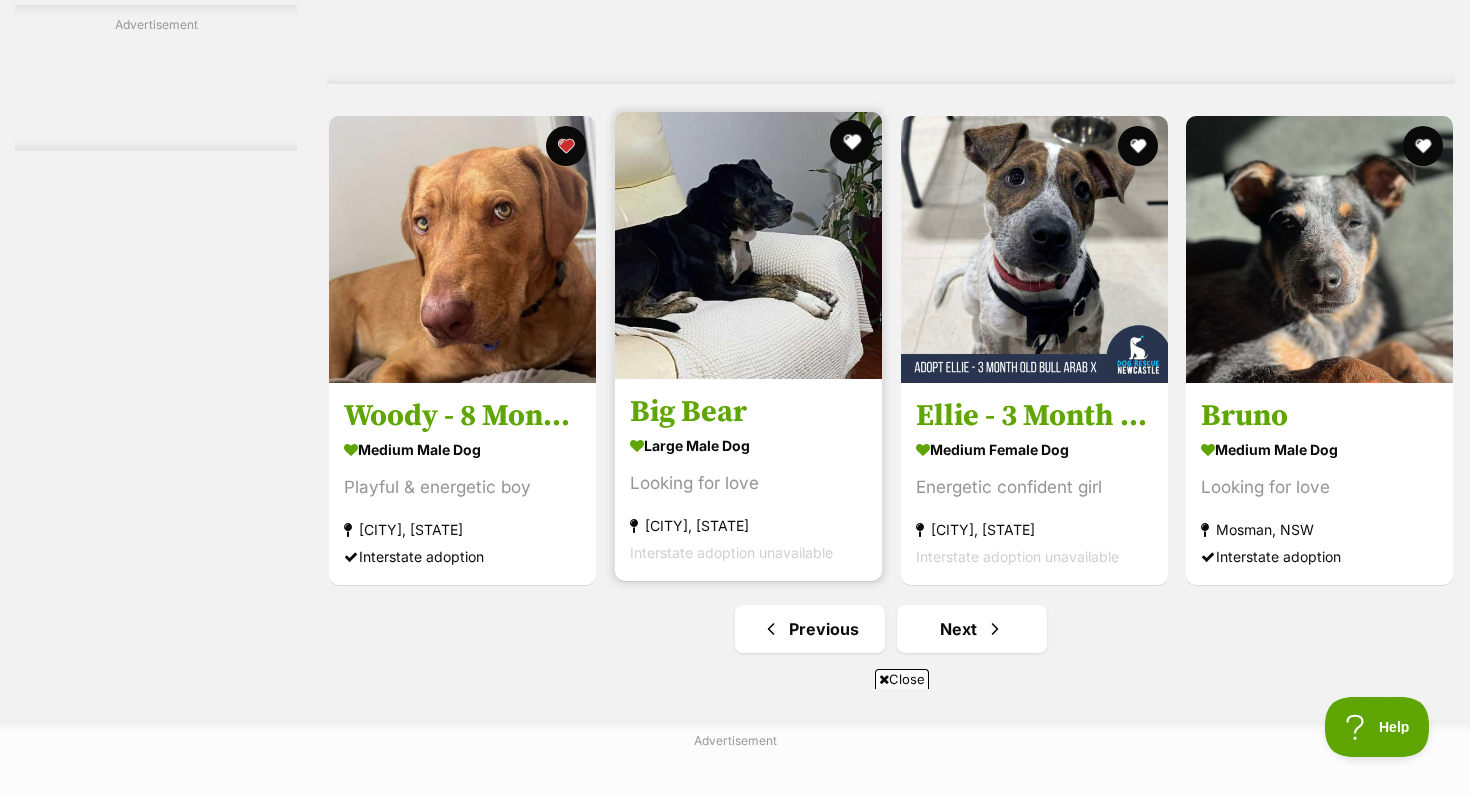 click at bounding box center [852, 142] 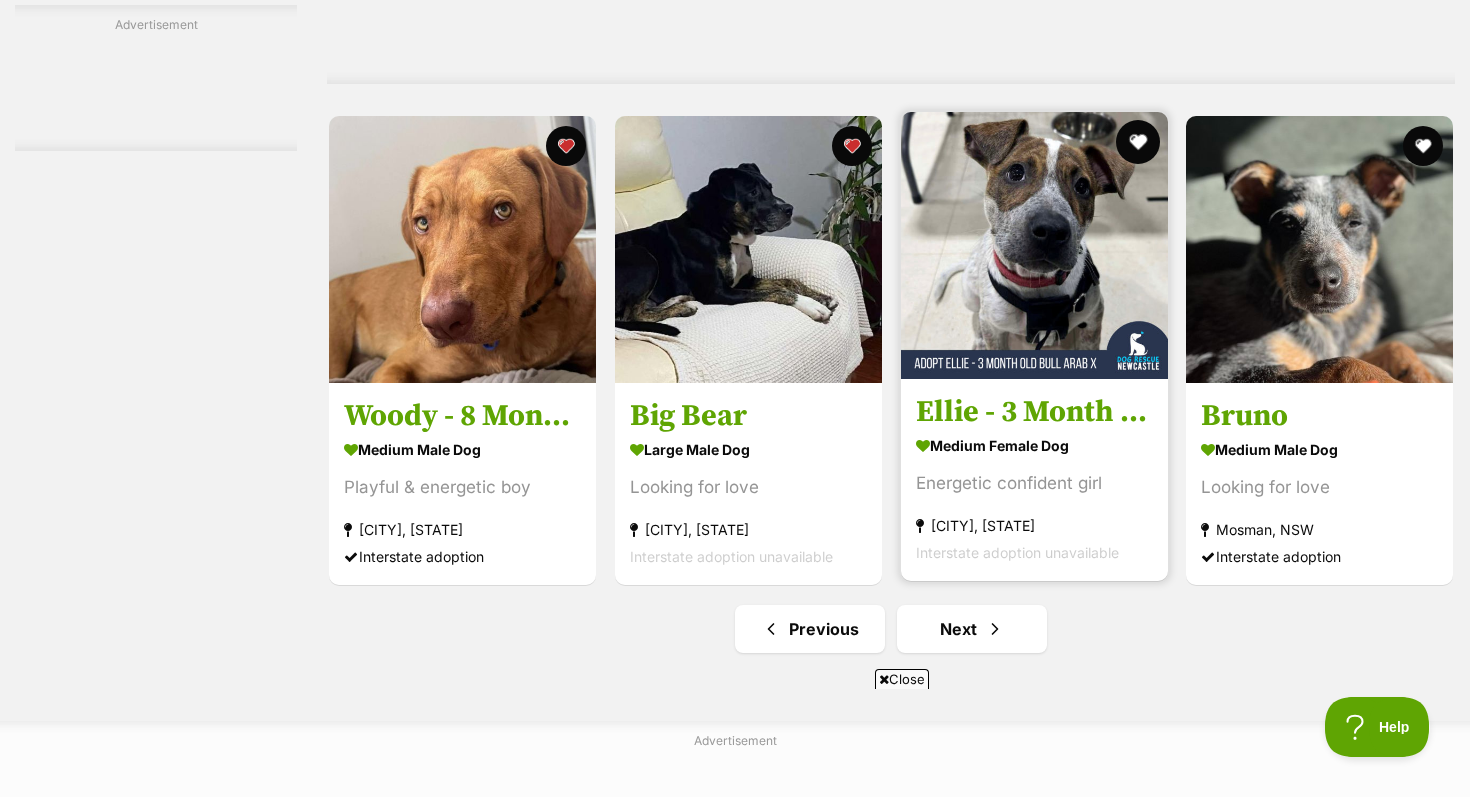 click at bounding box center (1137, 142) 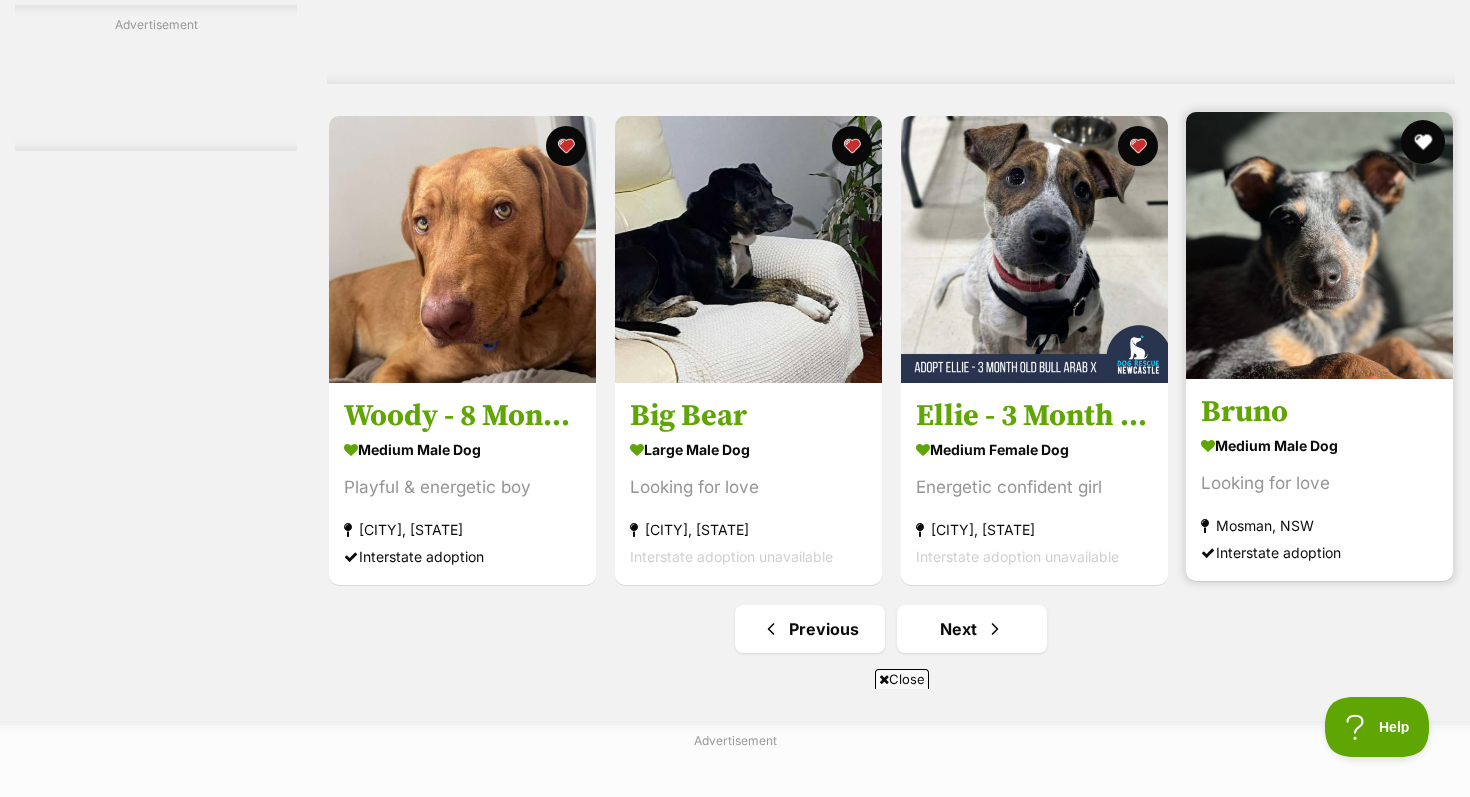 click at bounding box center [1423, 142] 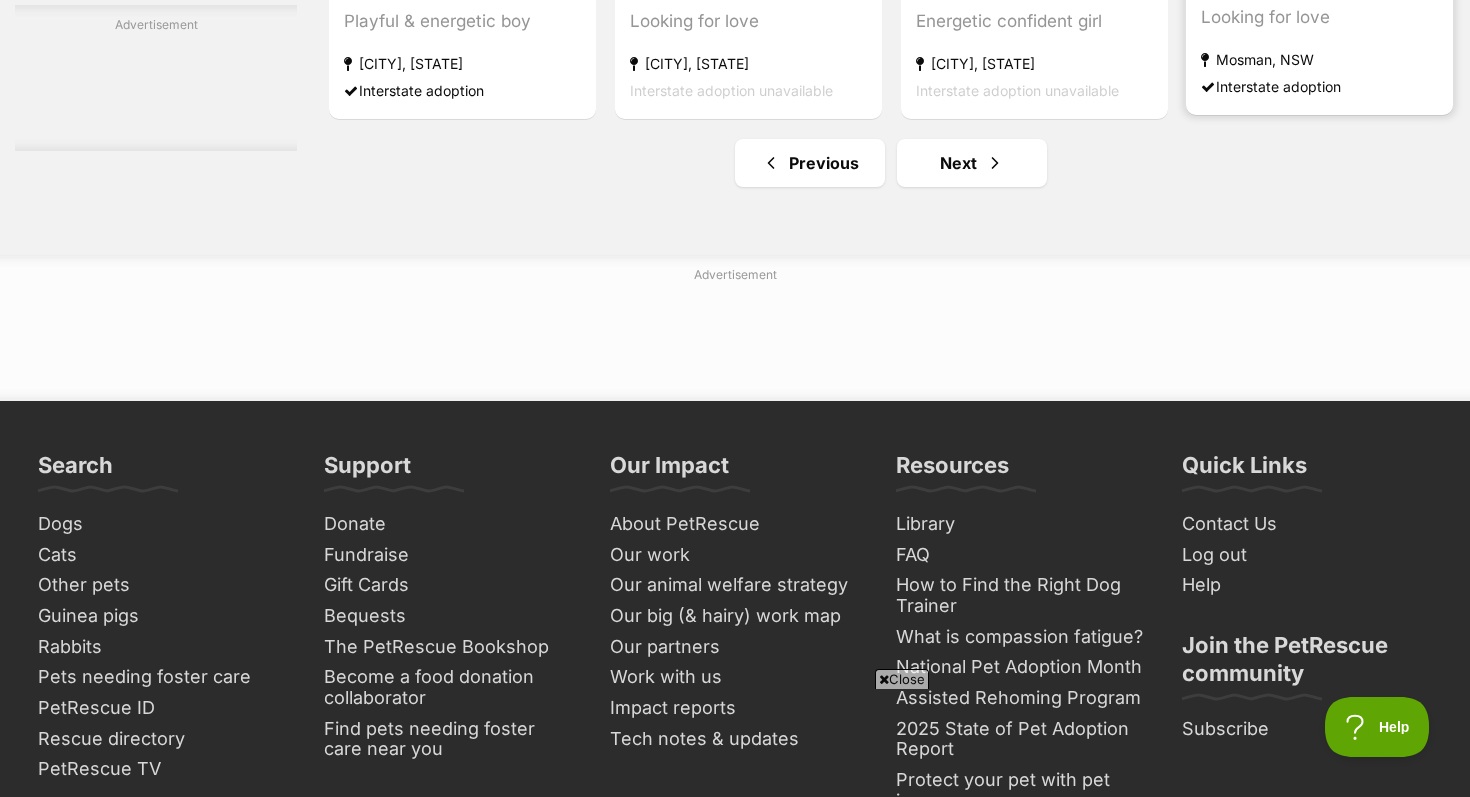scroll, scrollTop: 7155, scrollLeft: 0, axis: vertical 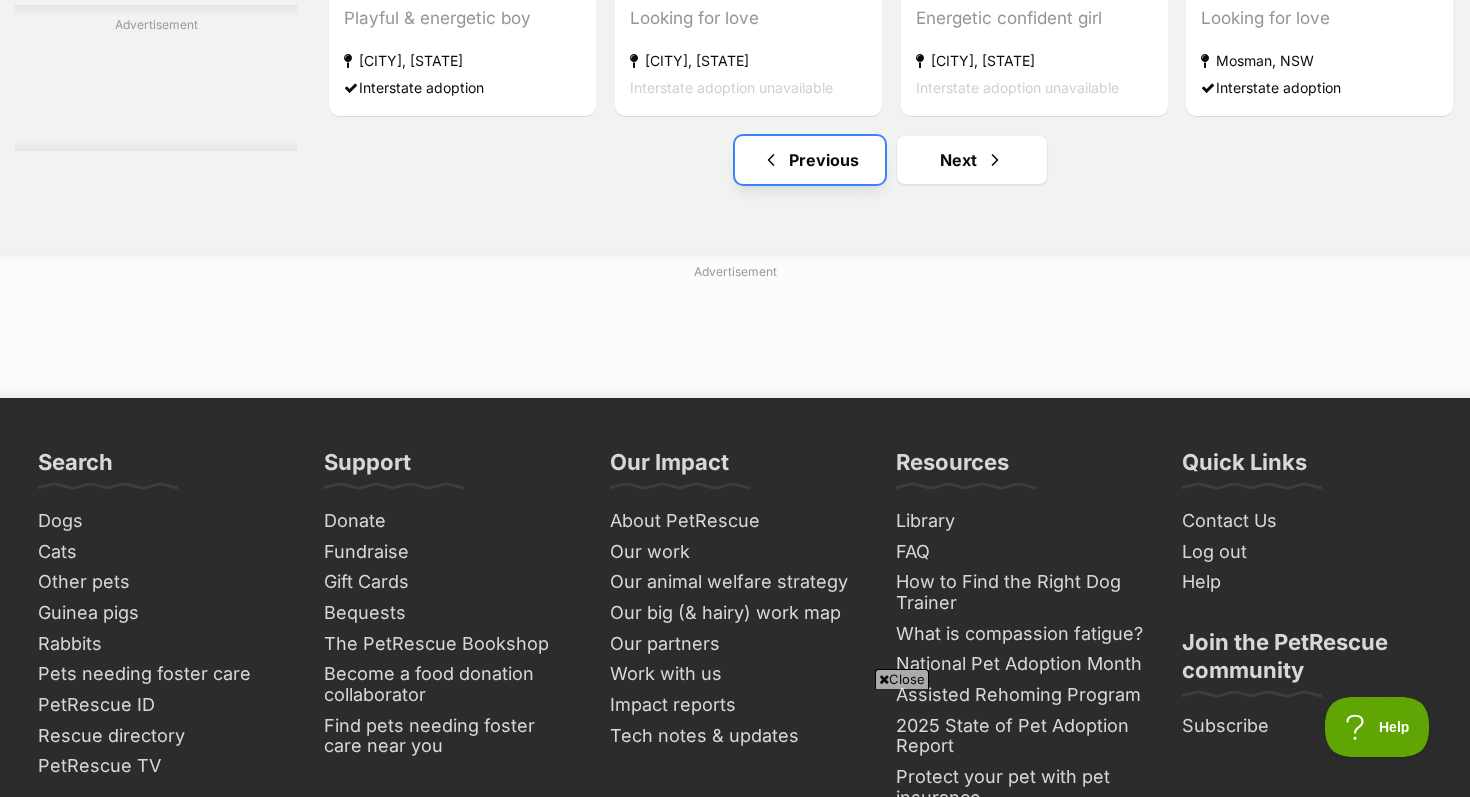 click on "Previous" at bounding box center [810, 160] 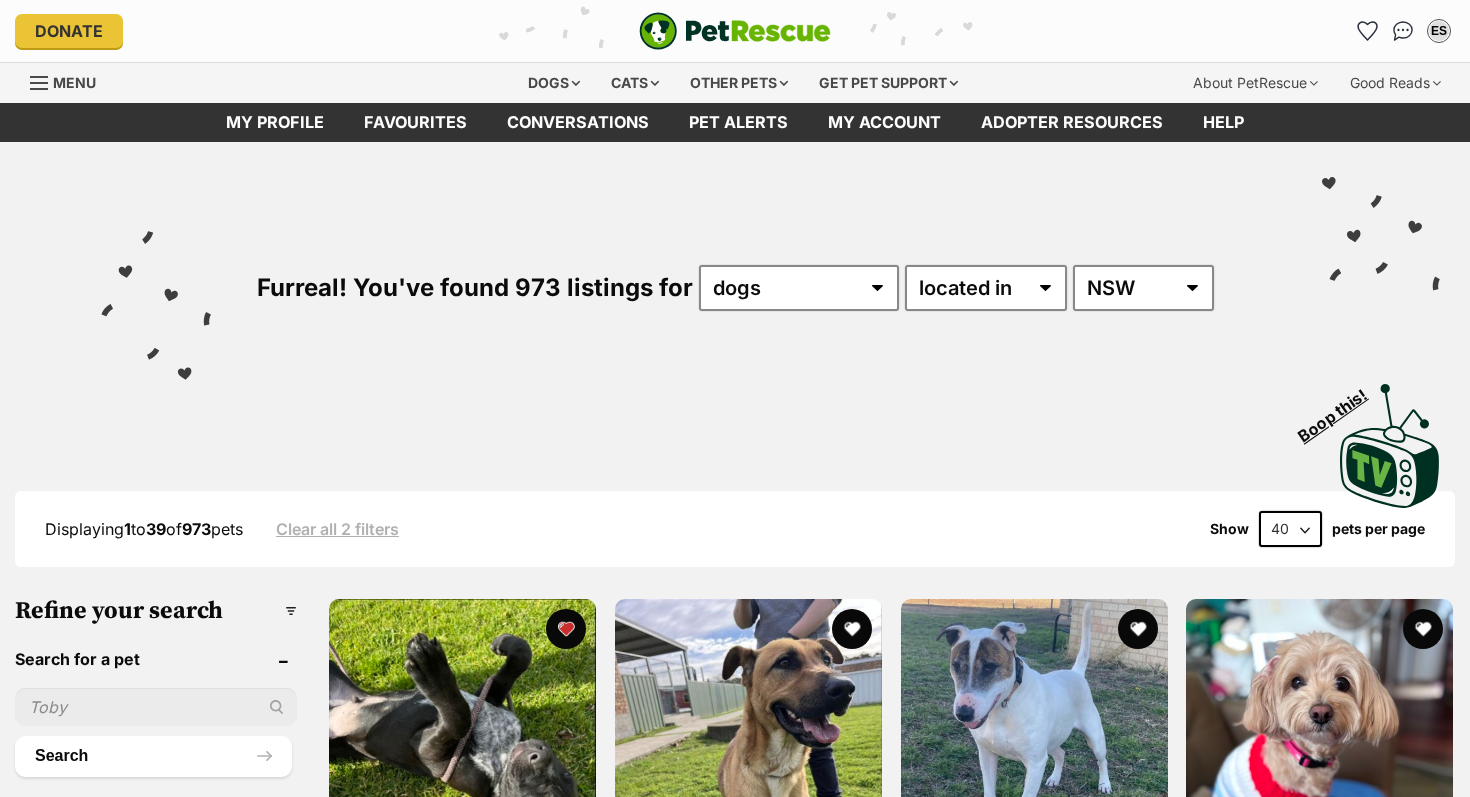 scroll, scrollTop: 0, scrollLeft: 0, axis: both 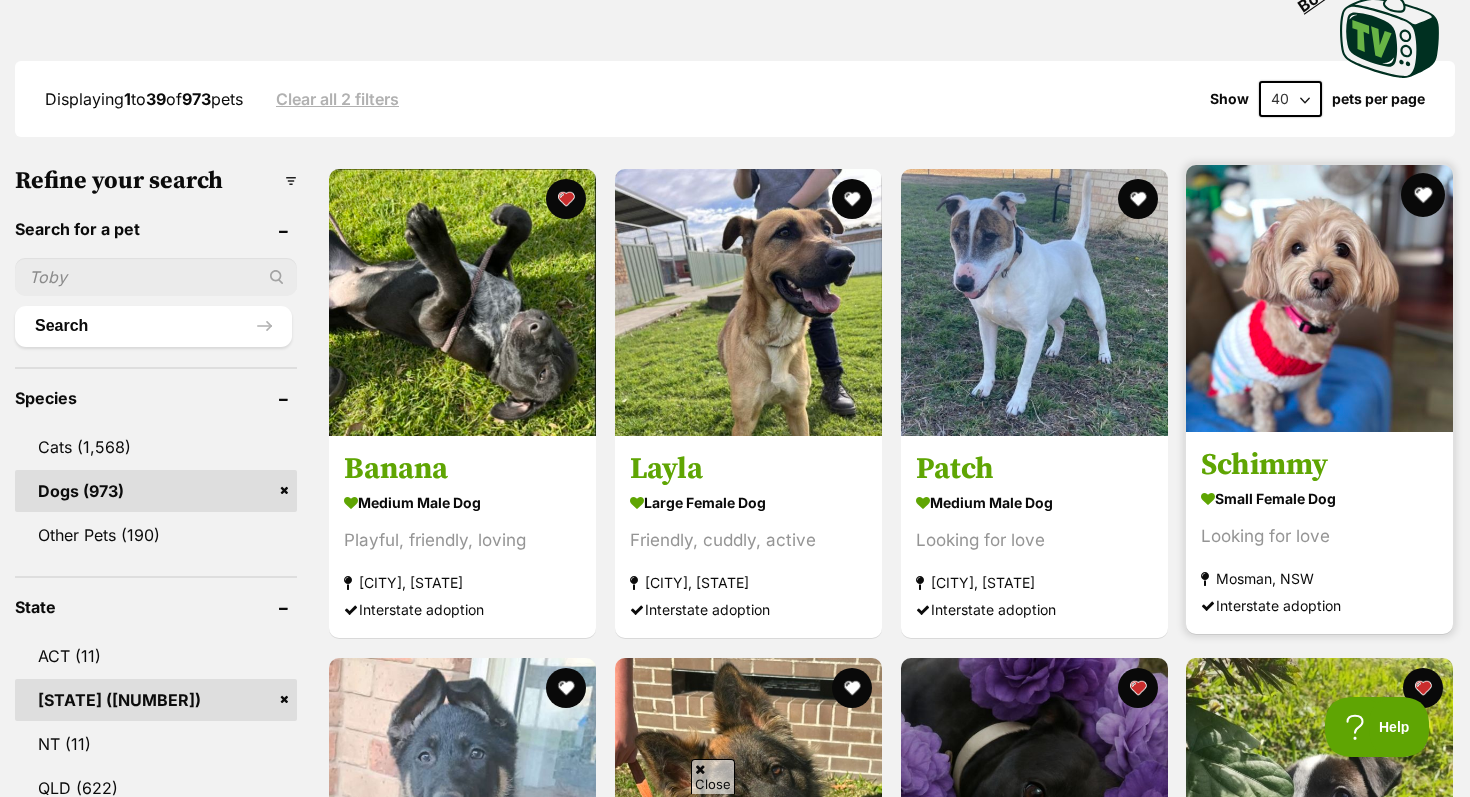 click at bounding box center [1423, 195] 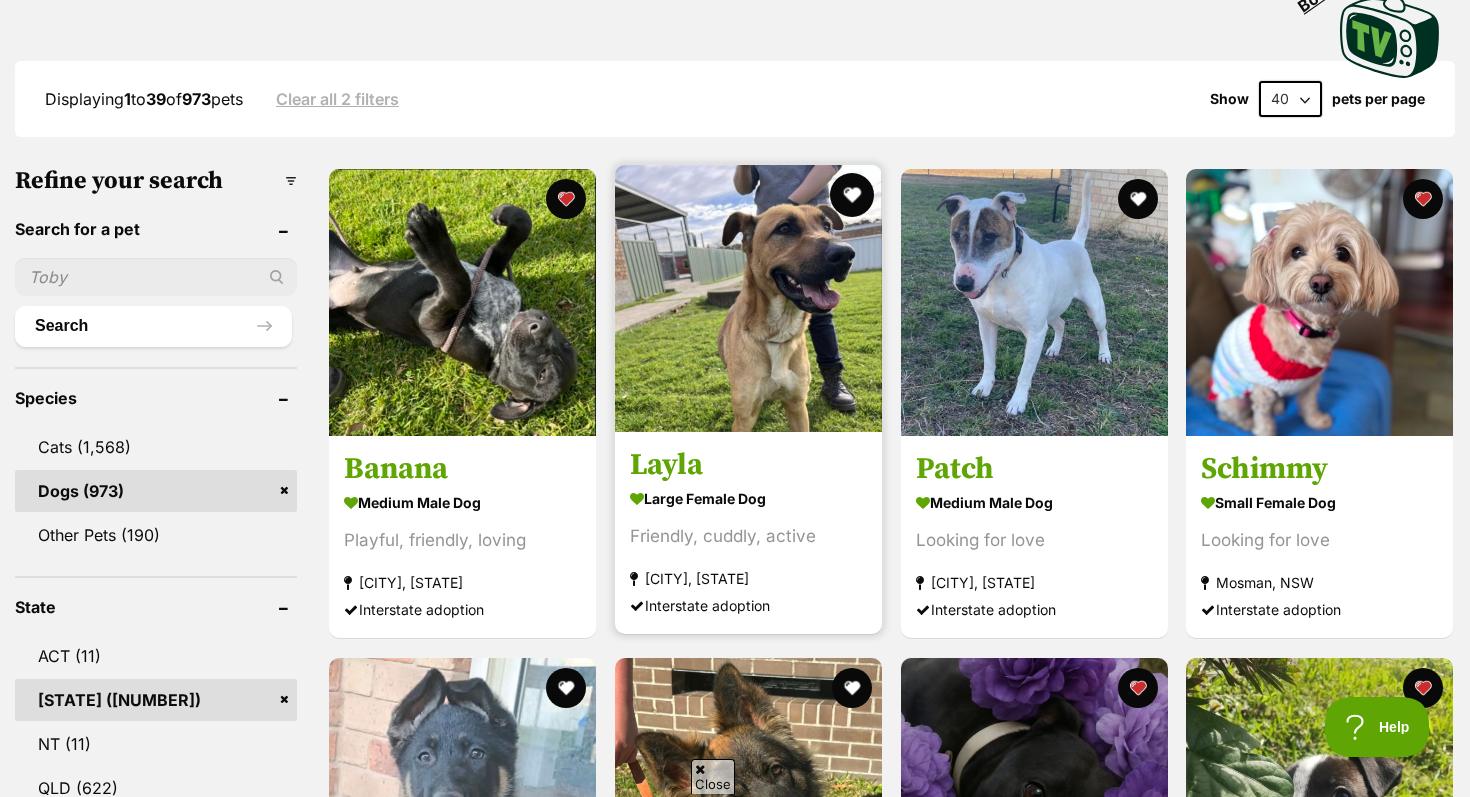 click at bounding box center (852, 195) 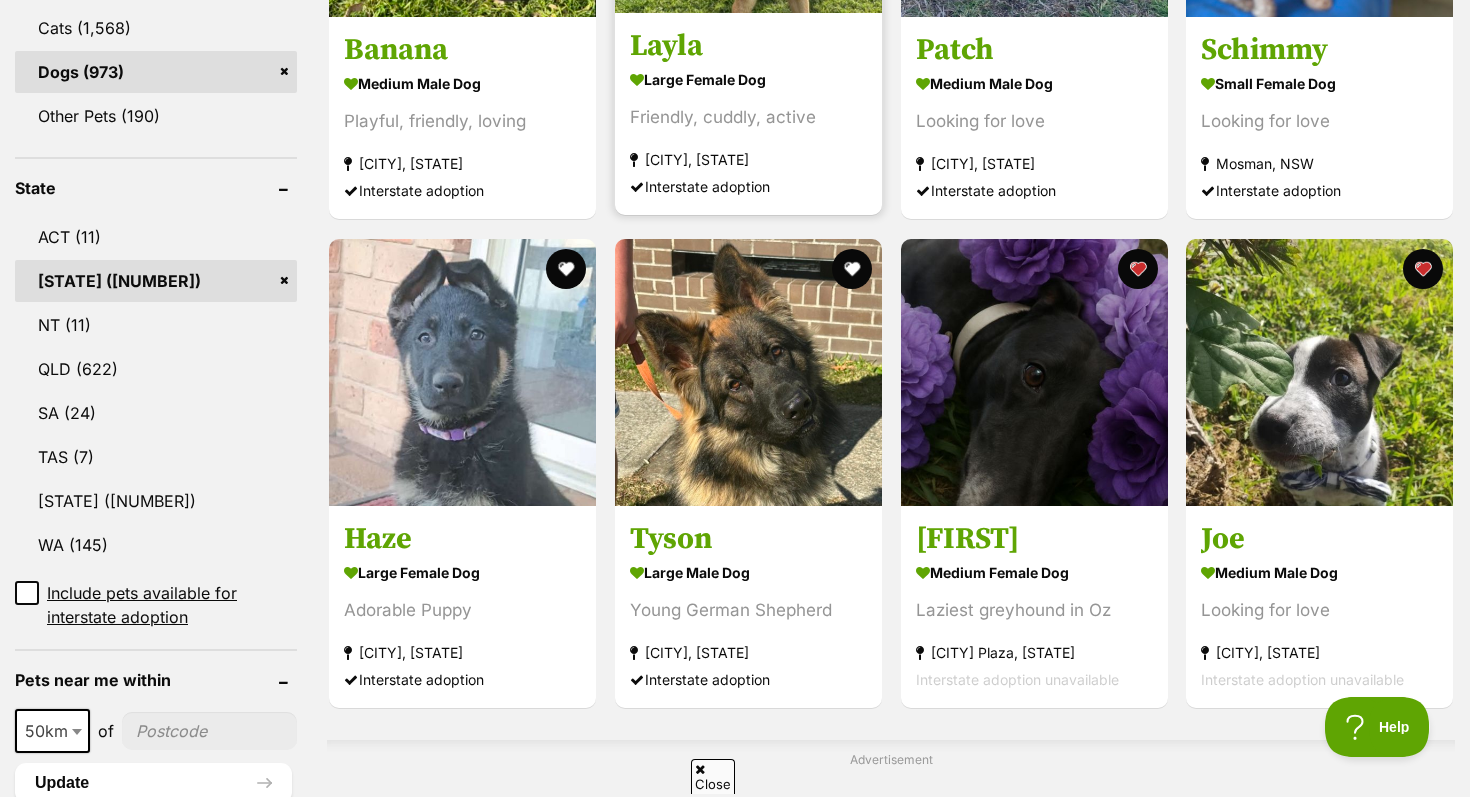 scroll, scrollTop: 852, scrollLeft: 0, axis: vertical 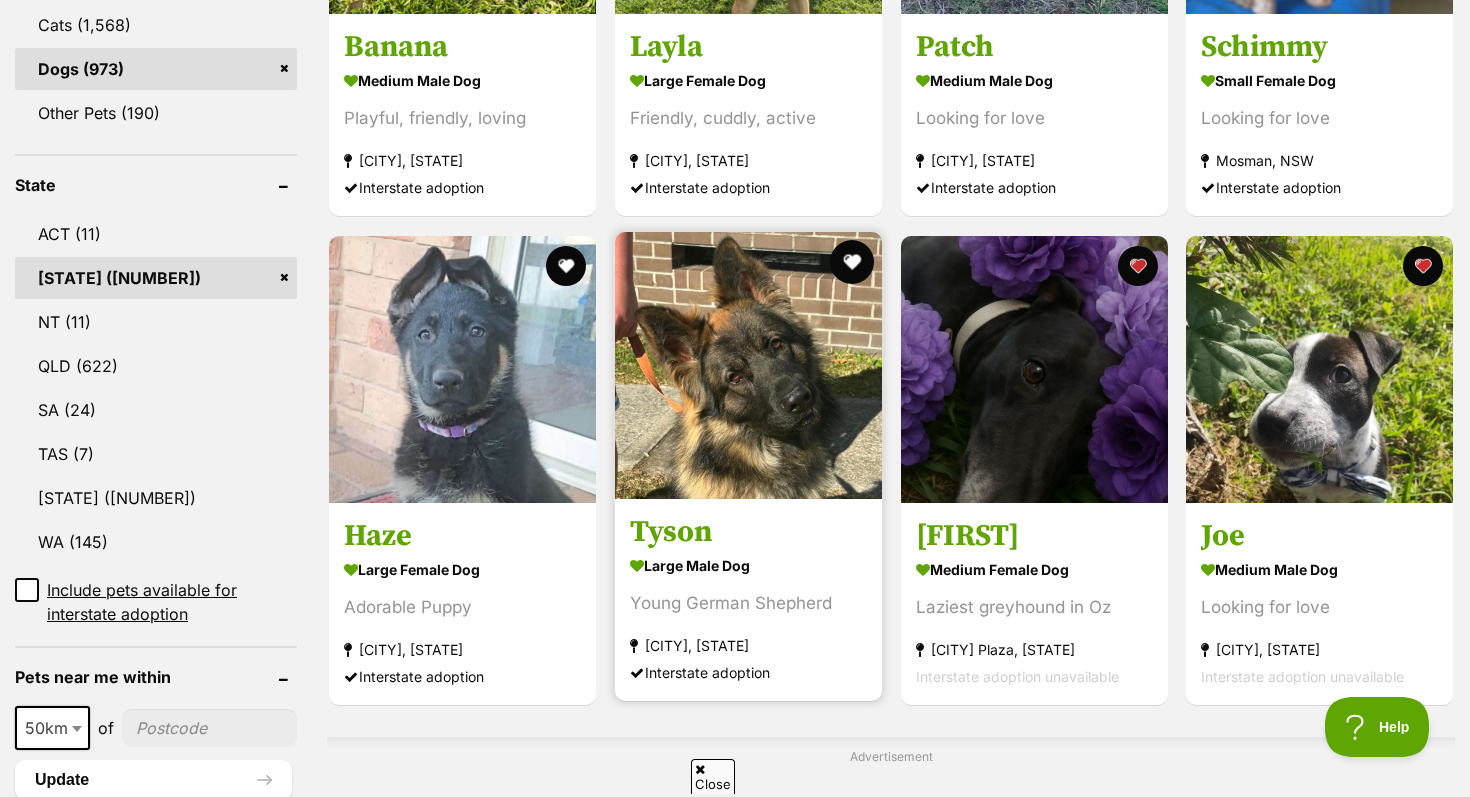 click at bounding box center (852, 262) 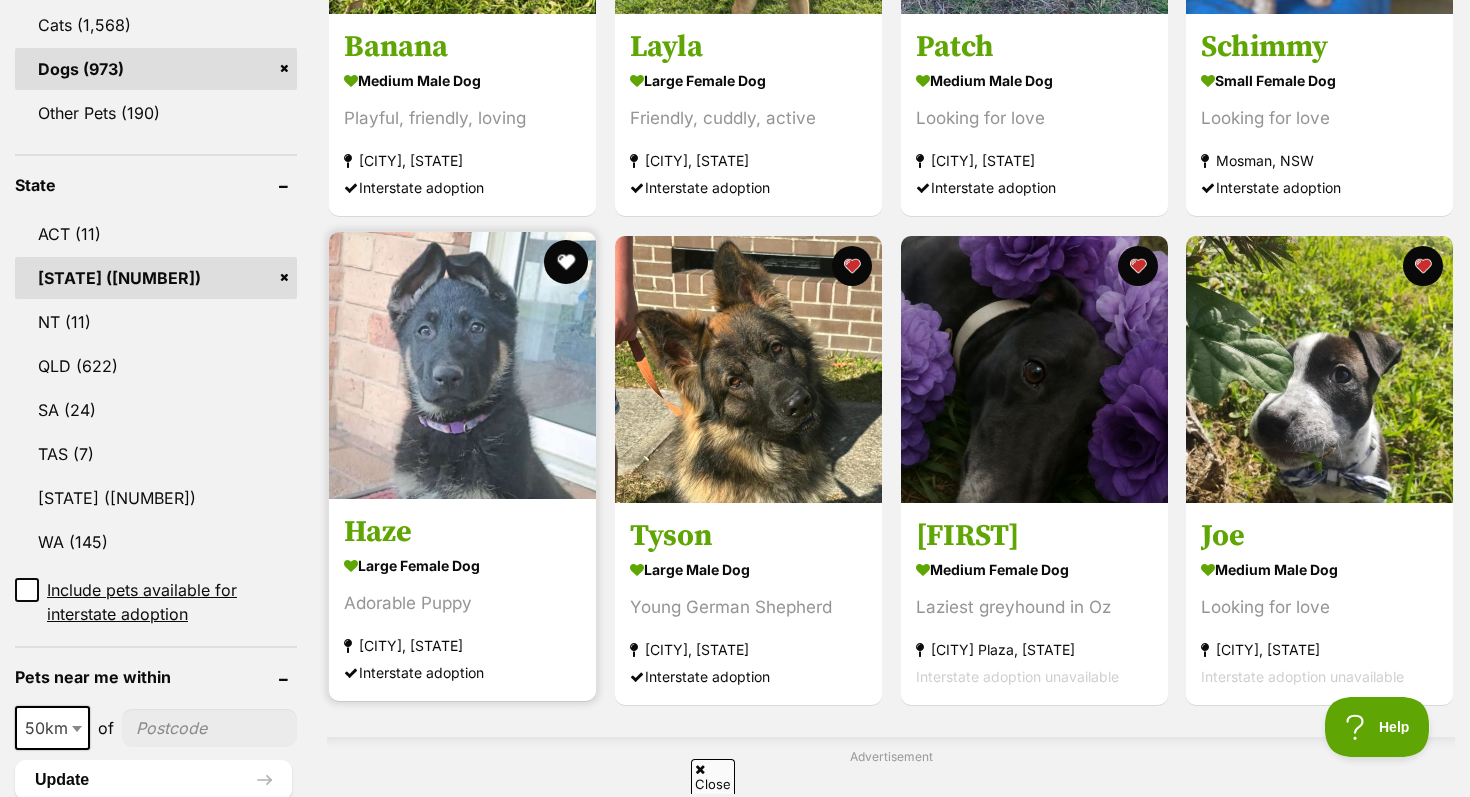 click at bounding box center (566, 262) 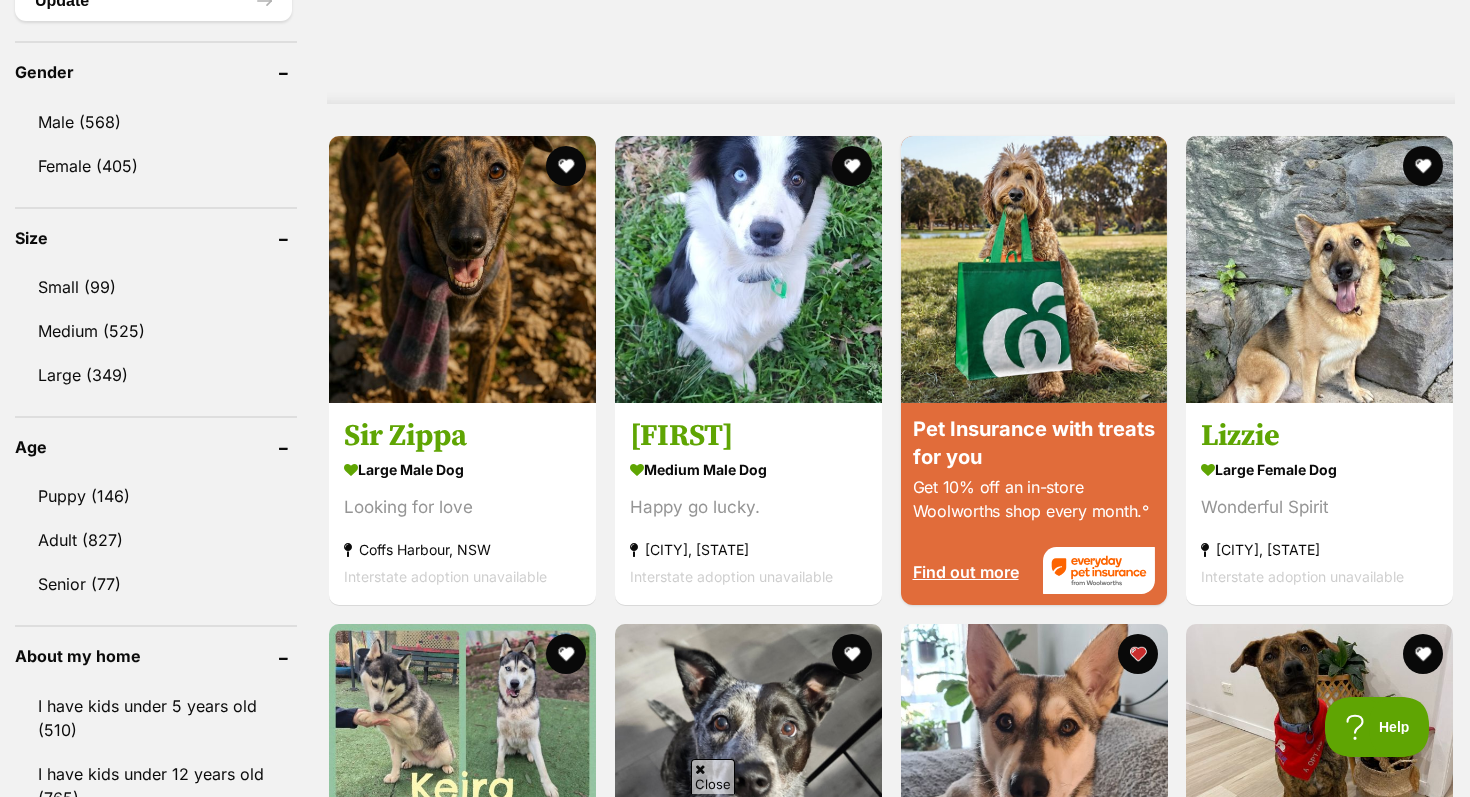 scroll, scrollTop: 1668, scrollLeft: 0, axis: vertical 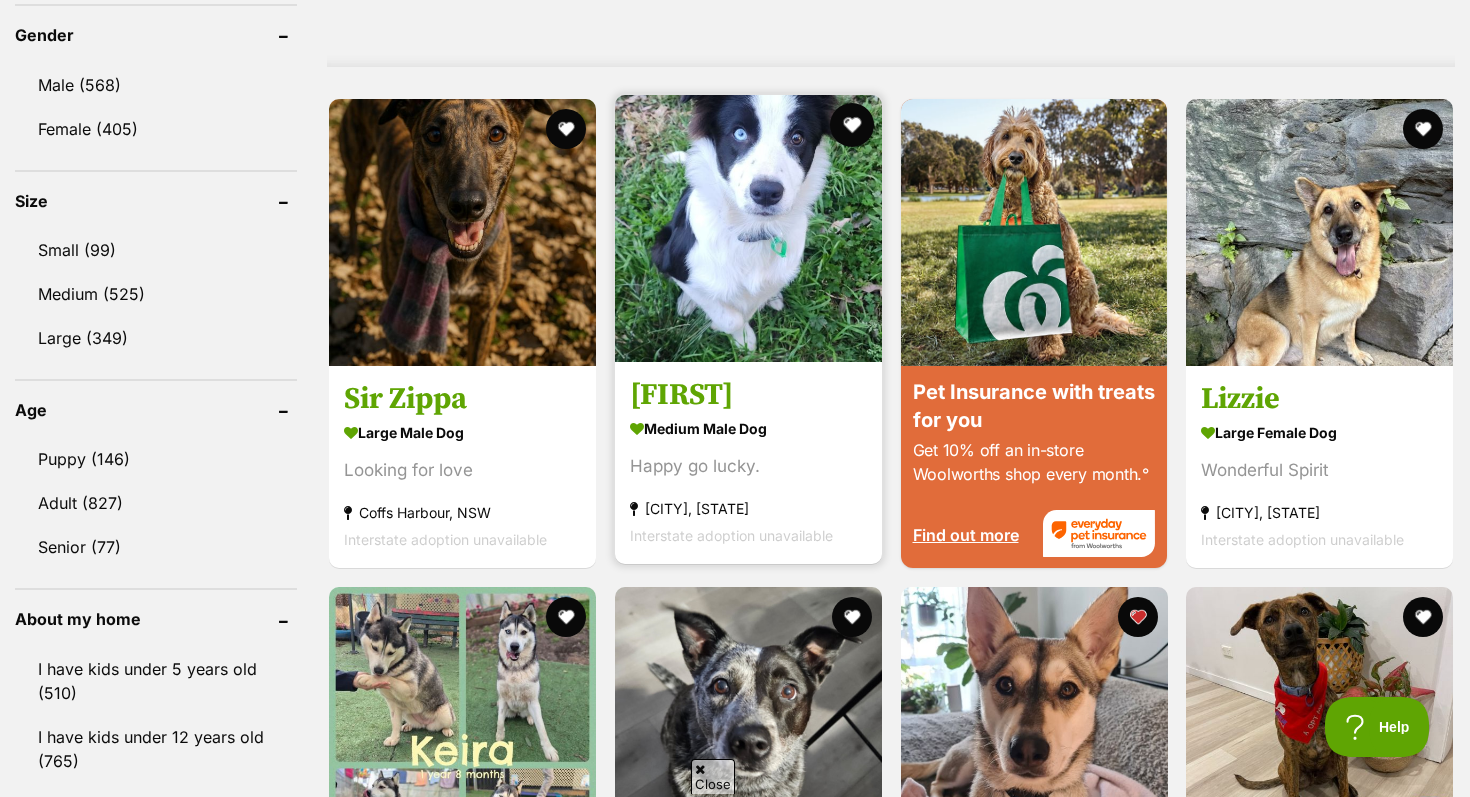 click at bounding box center [852, 125] 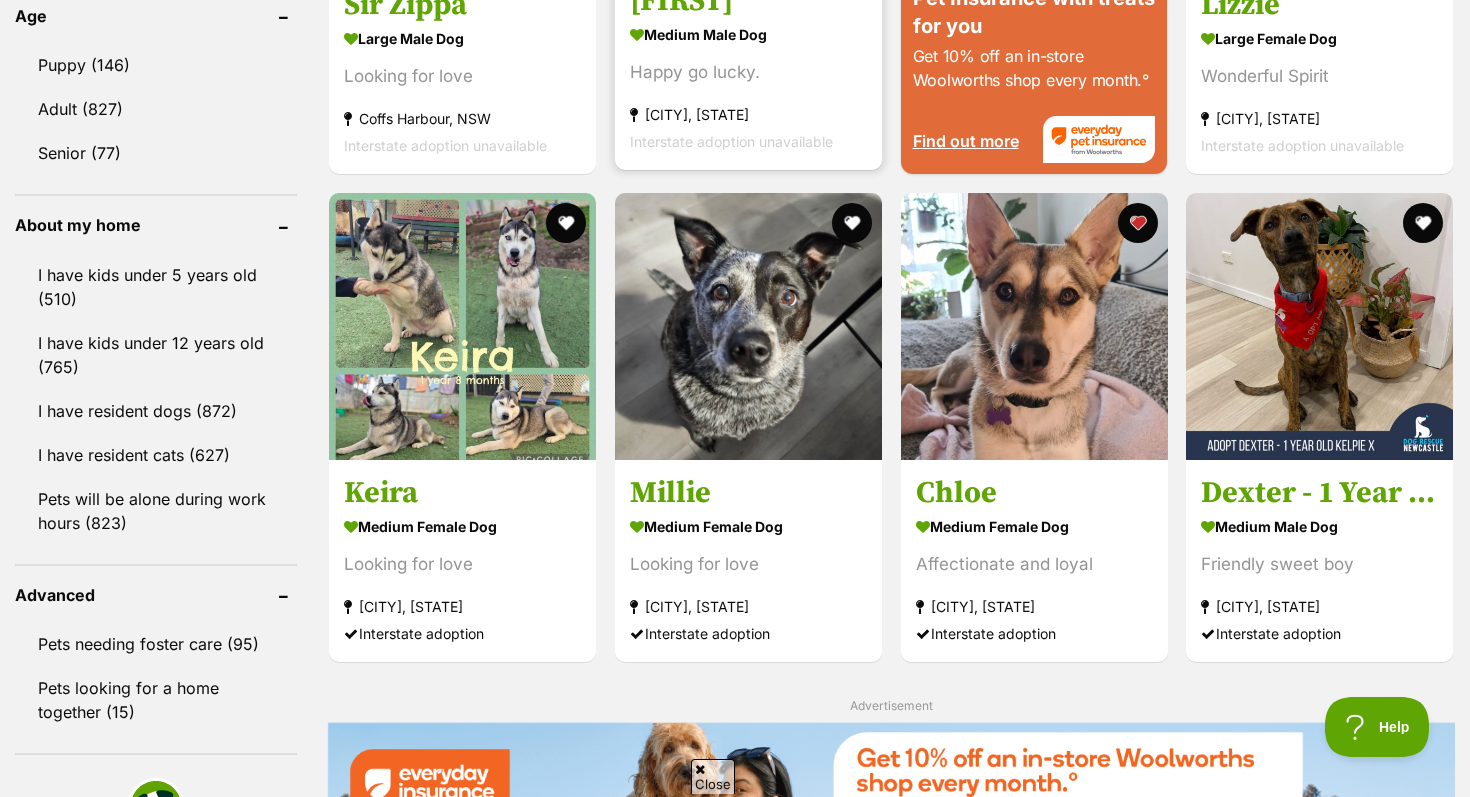 scroll, scrollTop: 2102, scrollLeft: 0, axis: vertical 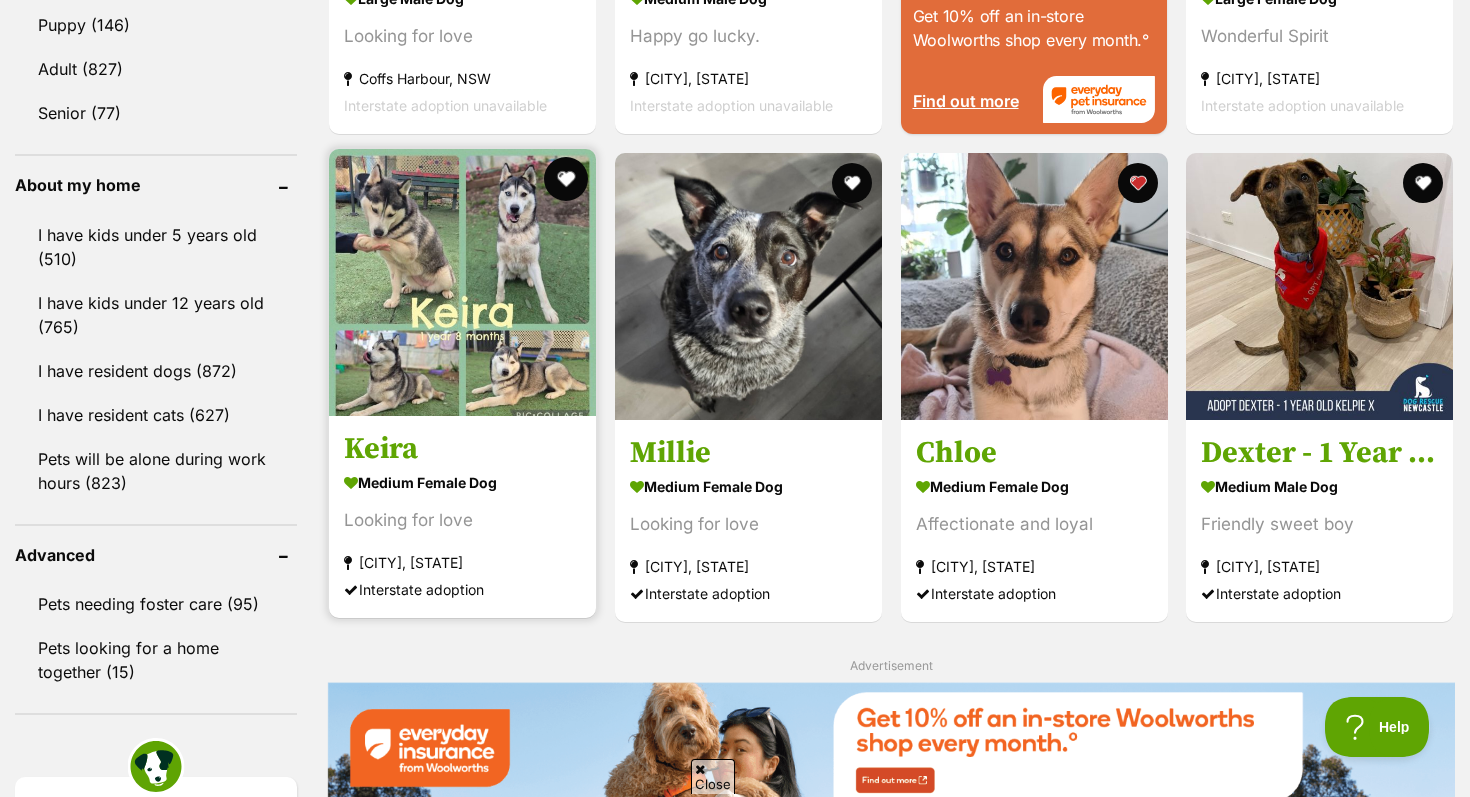 click at bounding box center (566, 179) 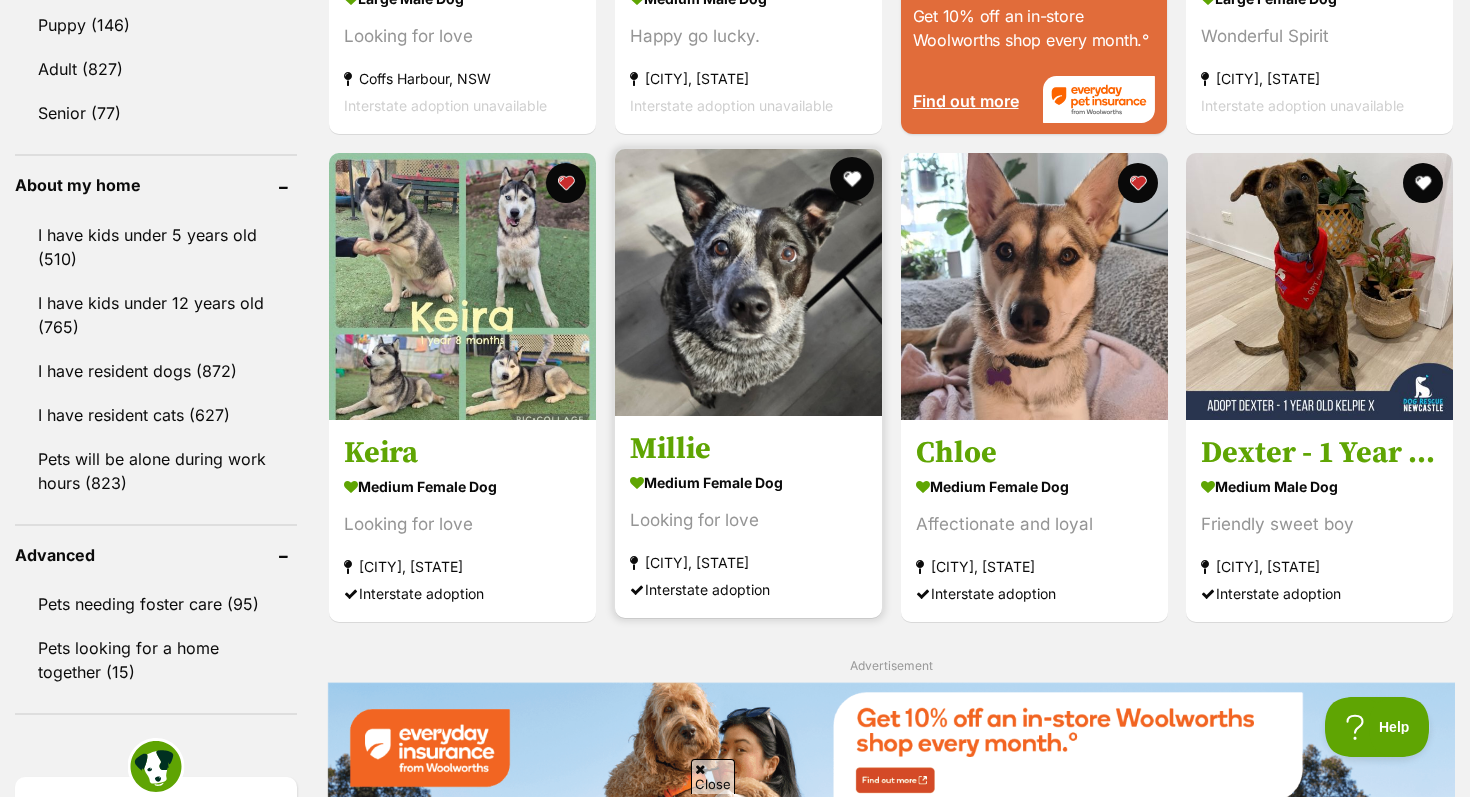 click at bounding box center (852, 179) 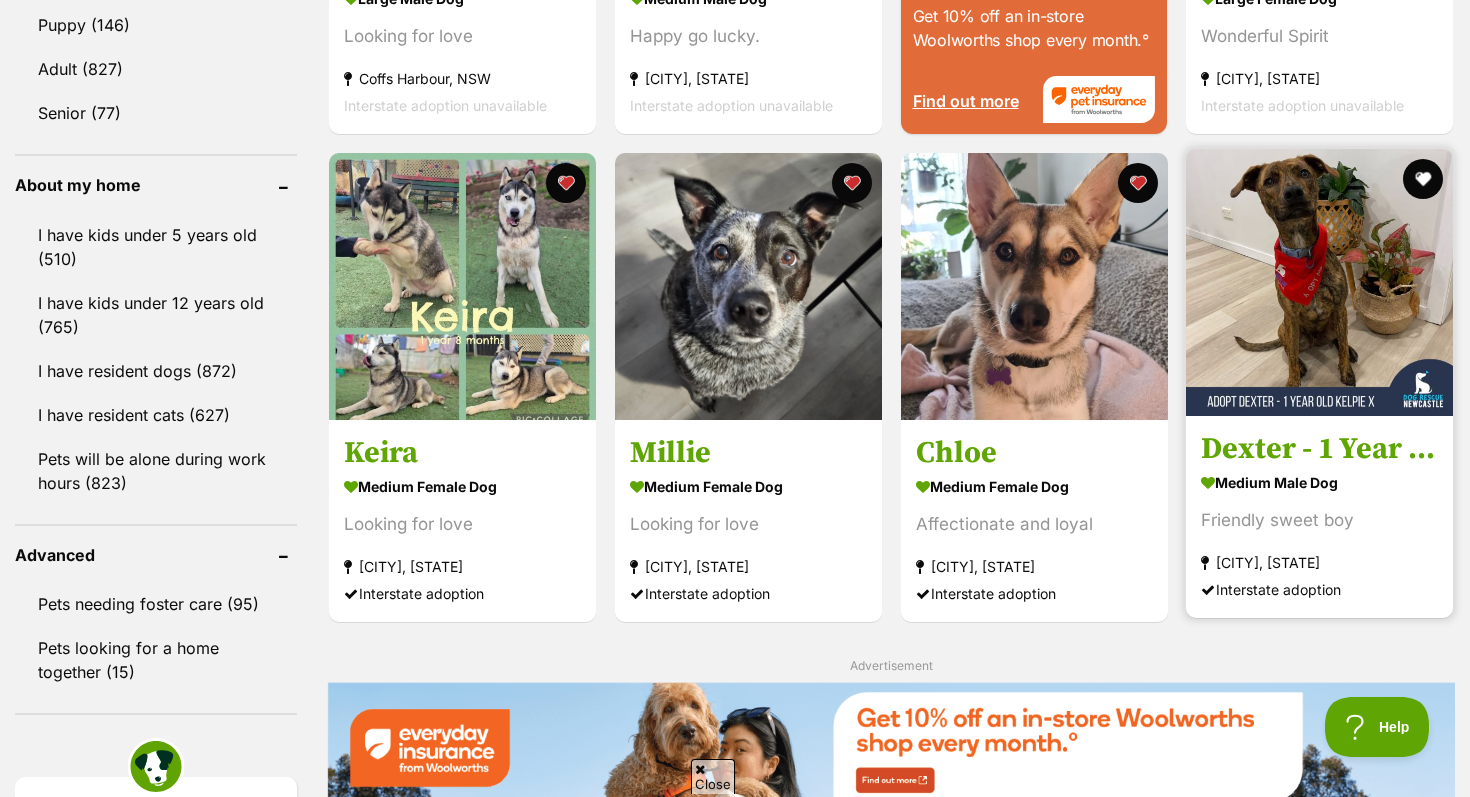scroll, scrollTop: 0, scrollLeft: 0, axis: both 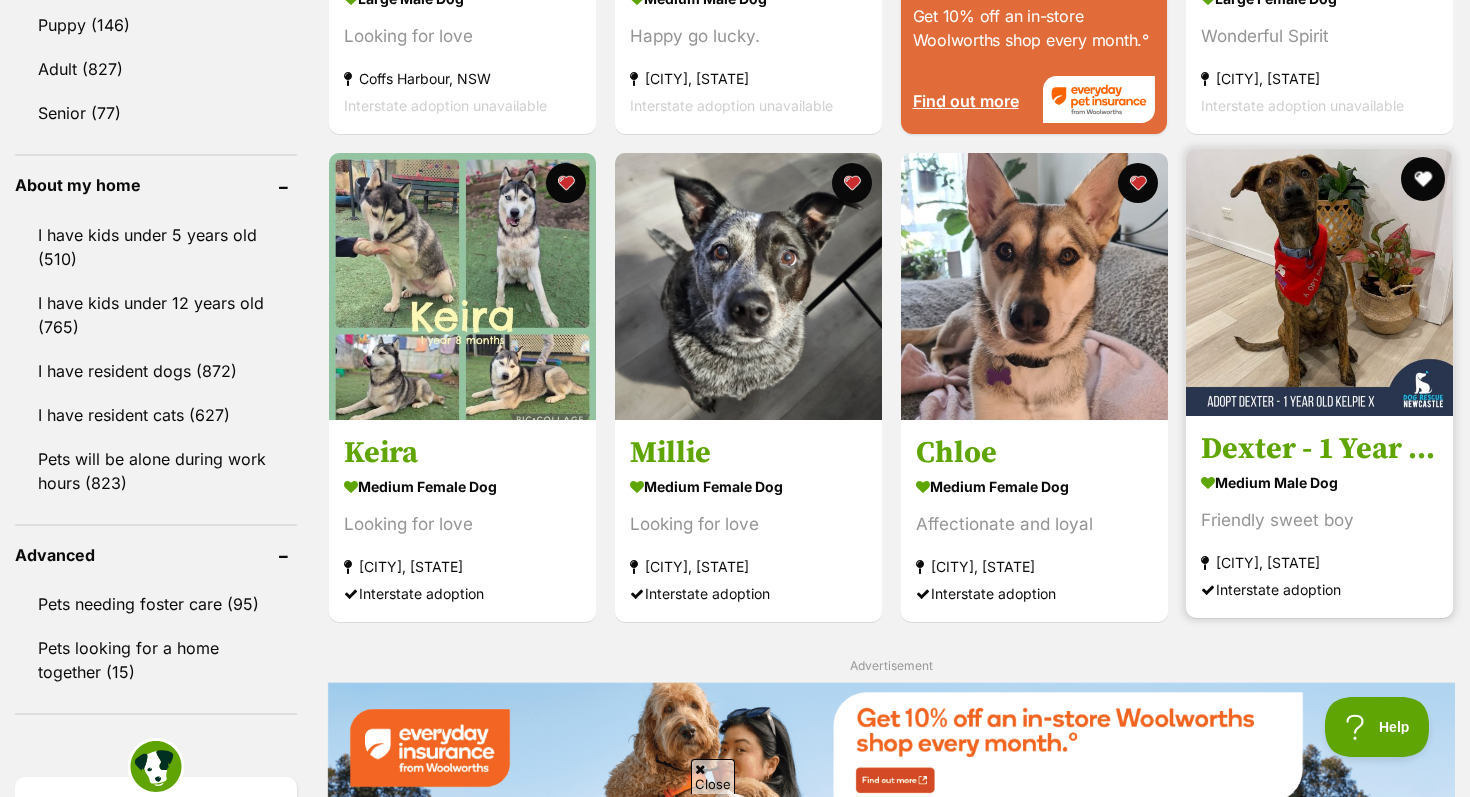 click at bounding box center (1423, 179) 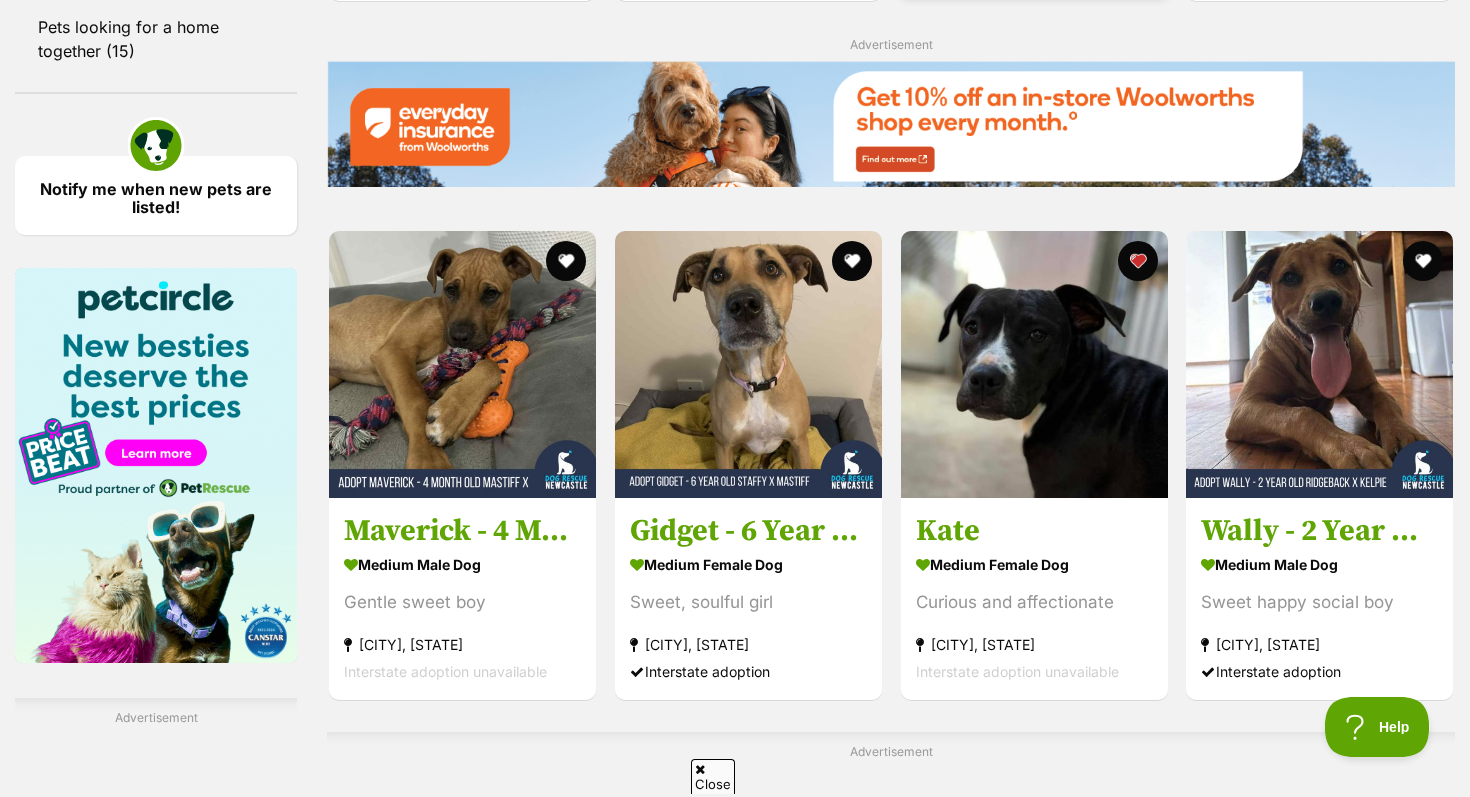 scroll, scrollTop: 2727, scrollLeft: 0, axis: vertical 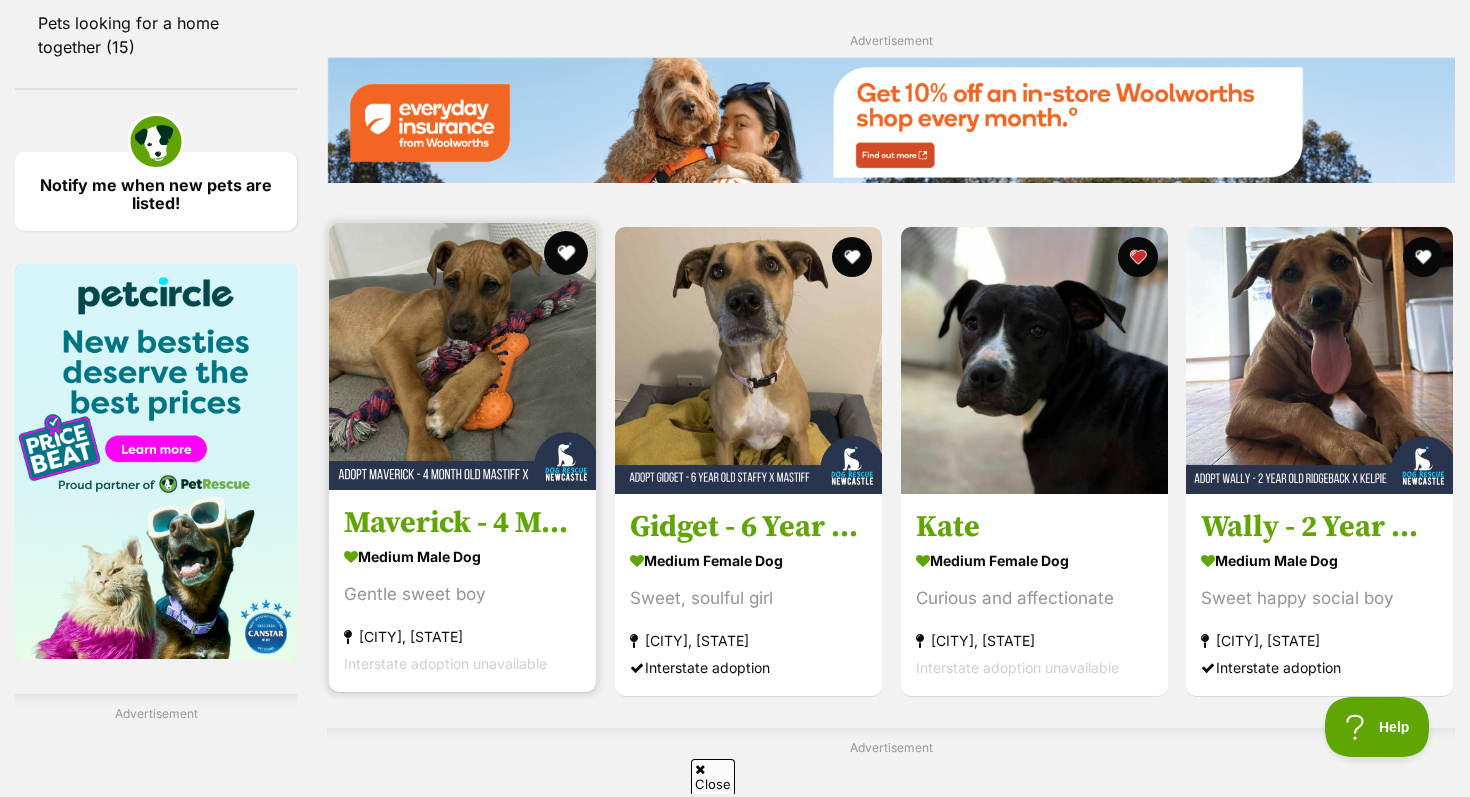 click at bounding box center (566, 253) 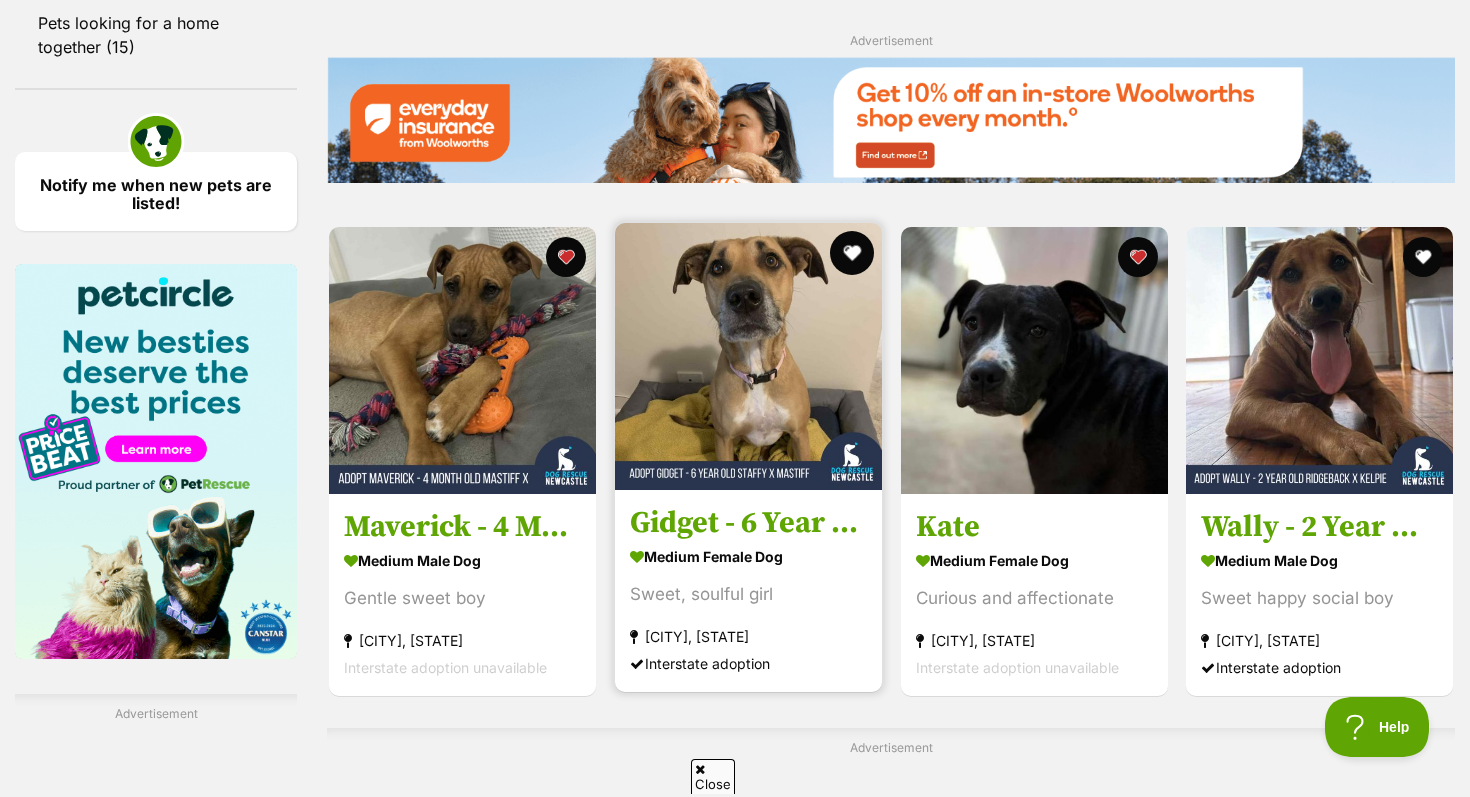 click at bounding box center (852, 253) 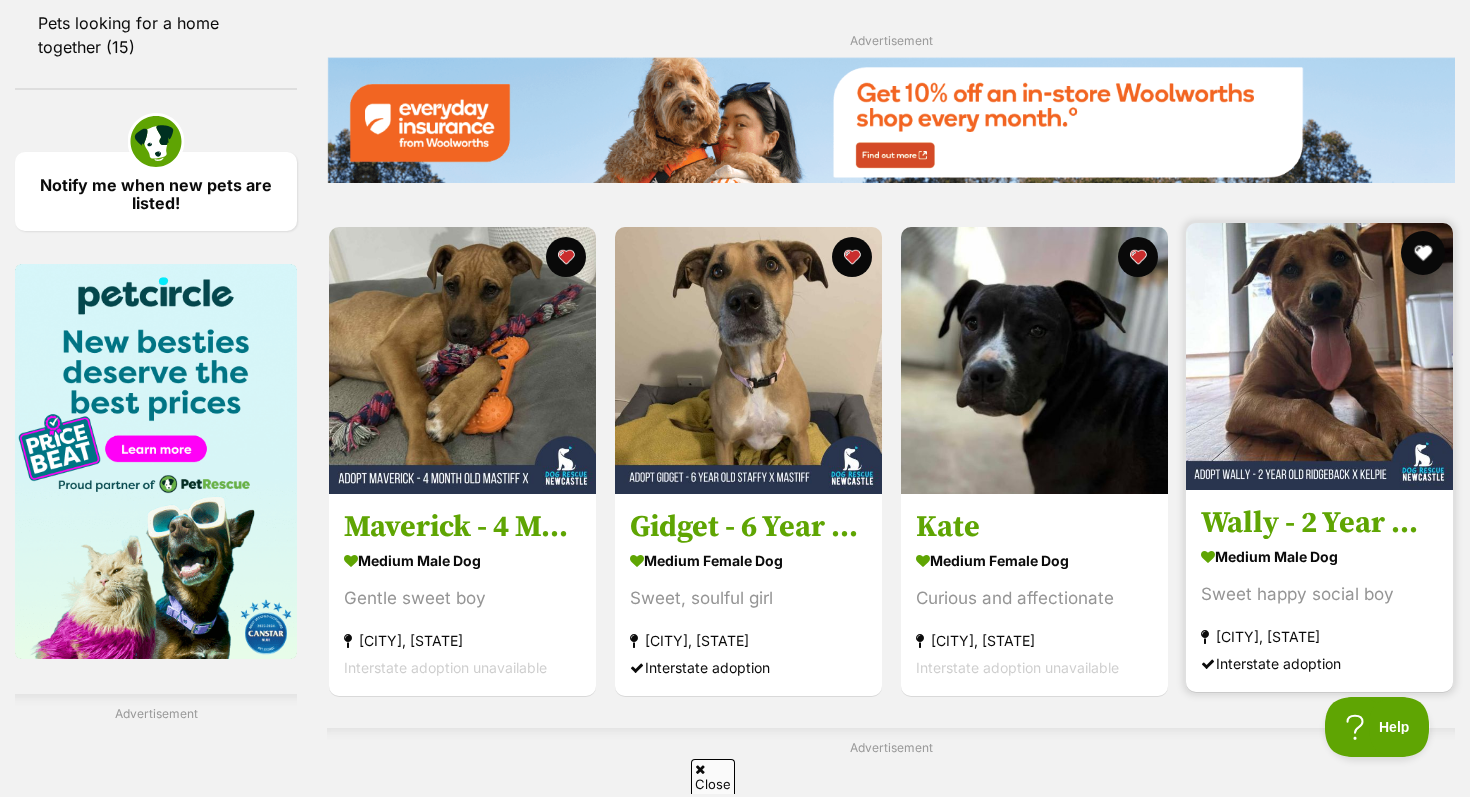 click at bounding box center (1423, 253) 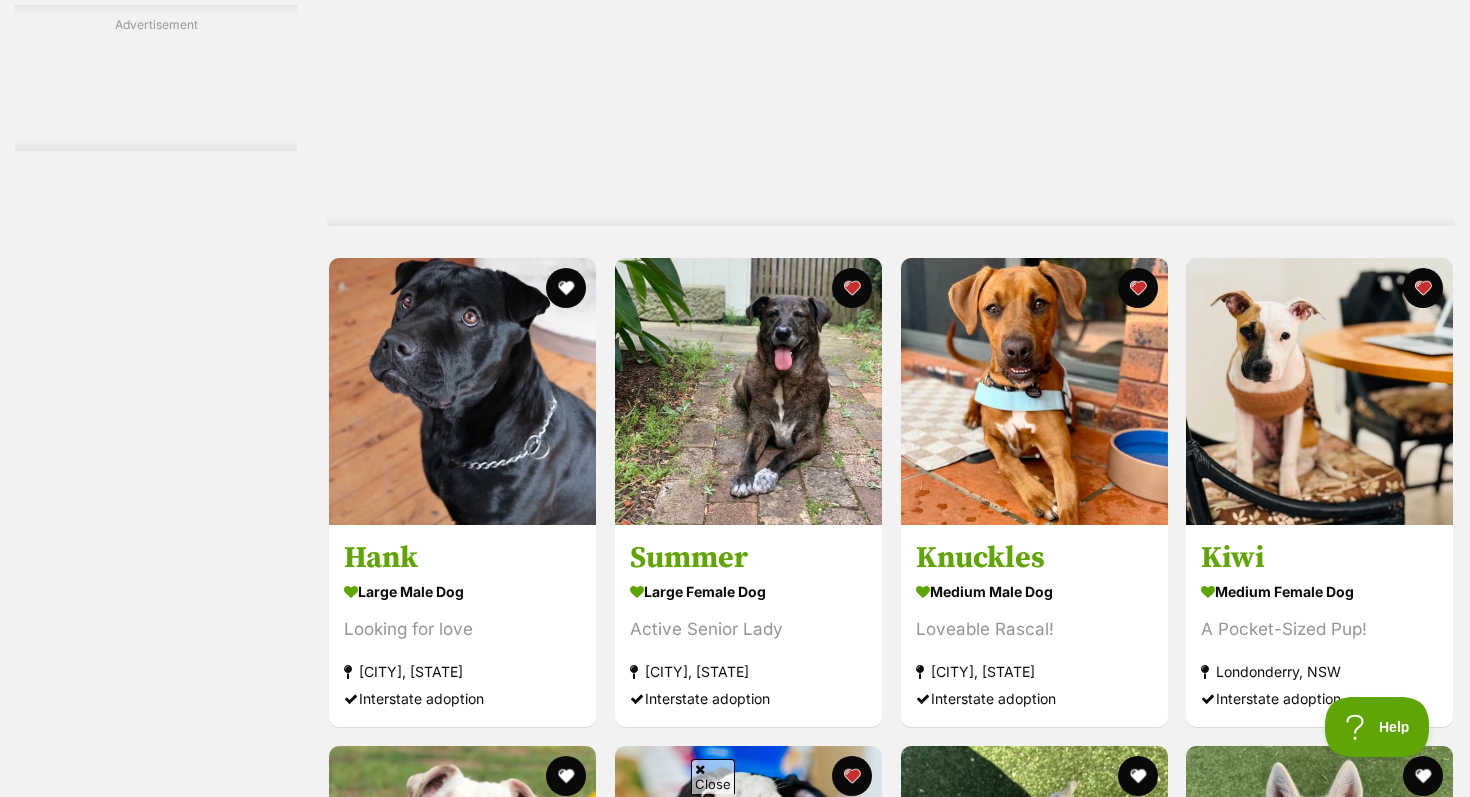 scroll, scrollTop: 3561, scrollLeft: 0, axis: vertical 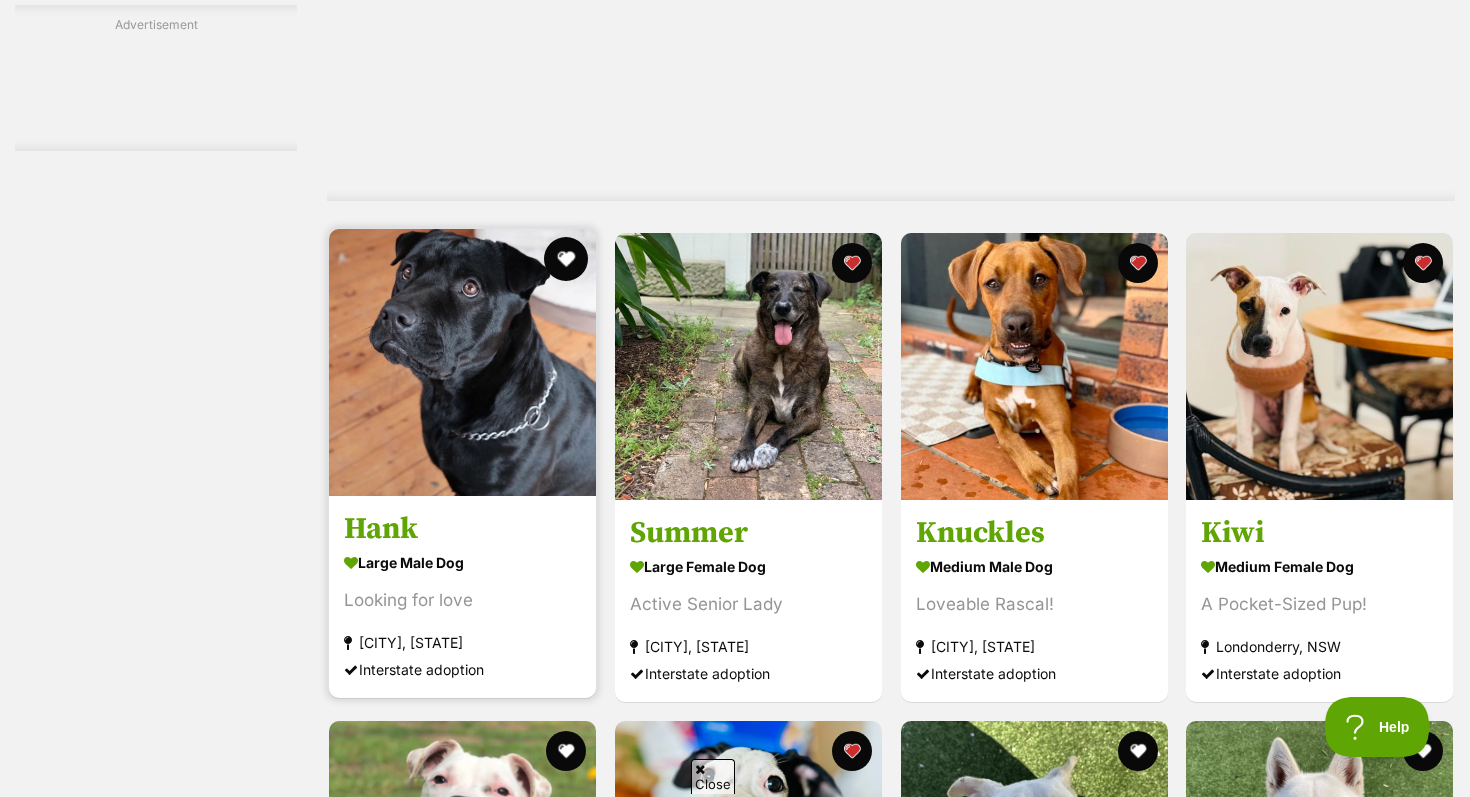 click at bounding box center (566, 259) 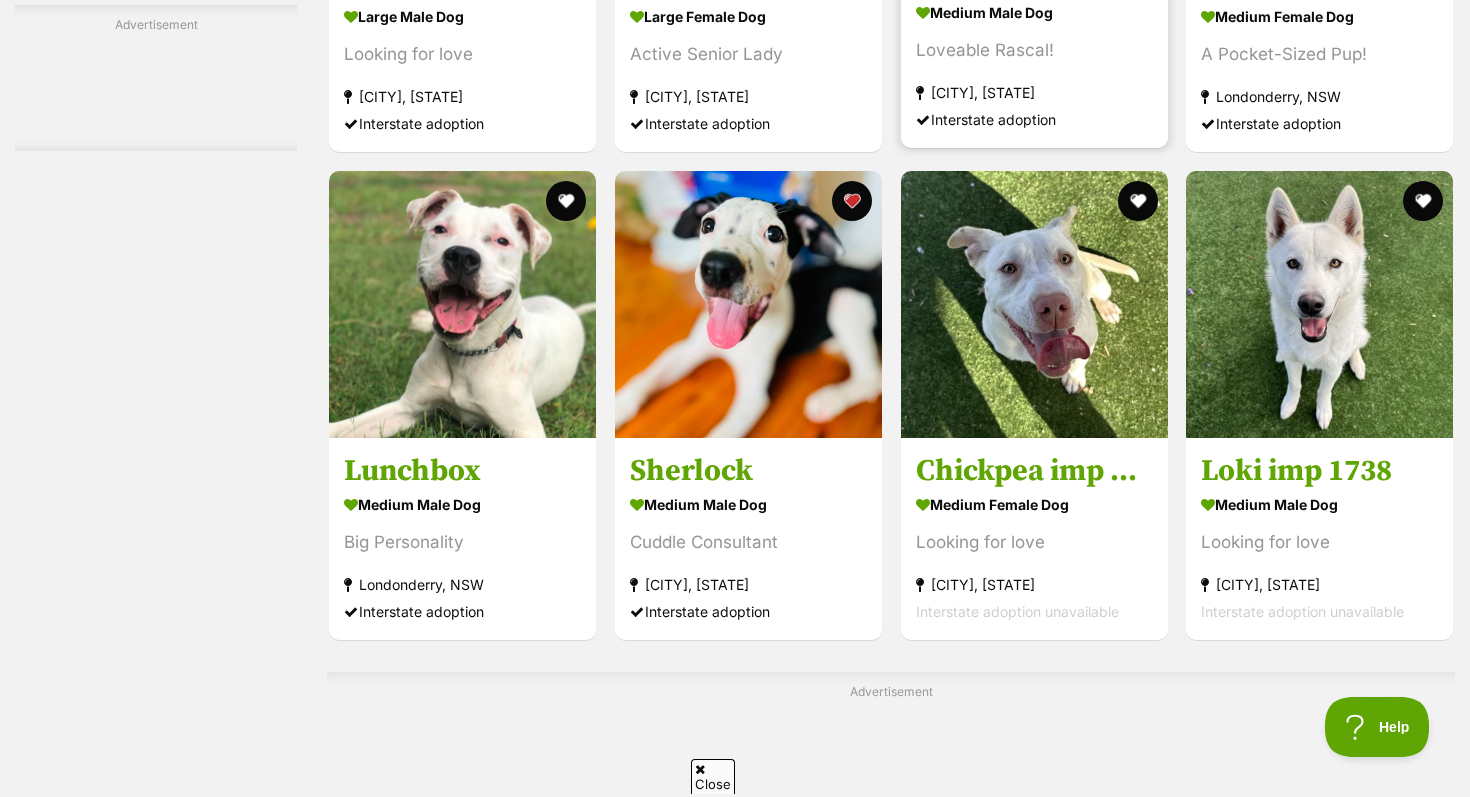 scroll, scrollTop: 4114, scrollLeft: 0, axis: vertical 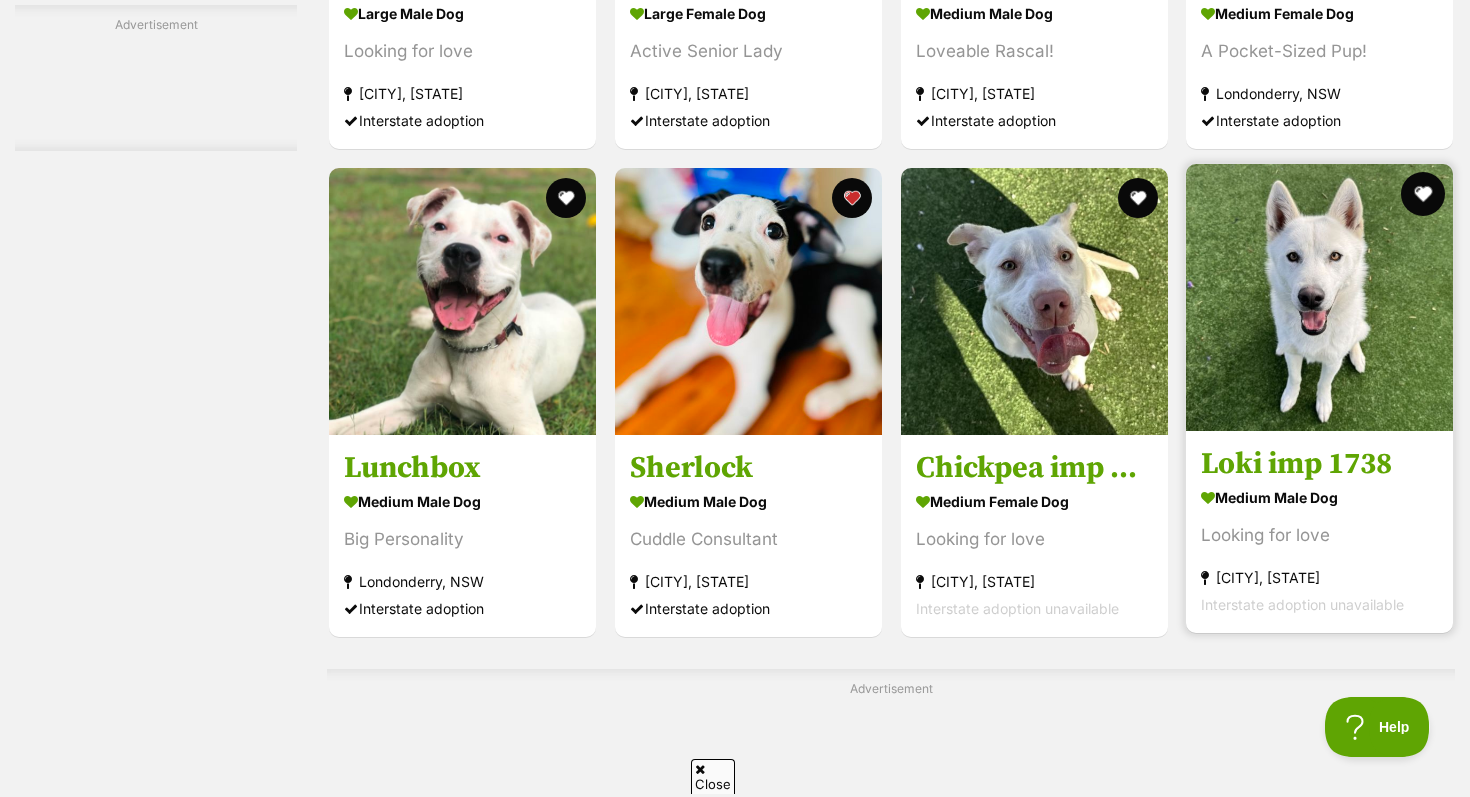 click at bounding box center (1423, 194) 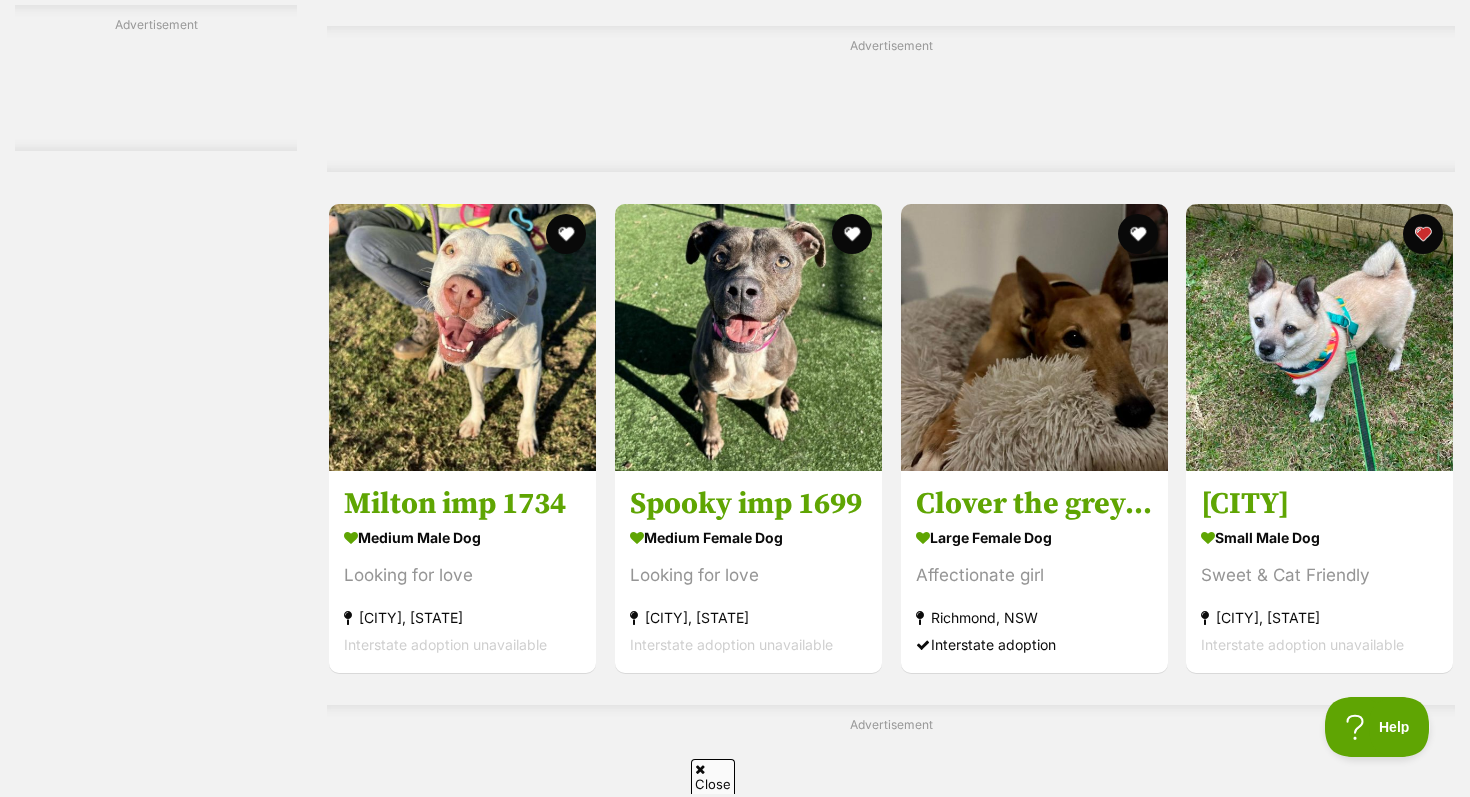 scroll, scrollTop: 4765, scrollLeft: 0, axis: vertical 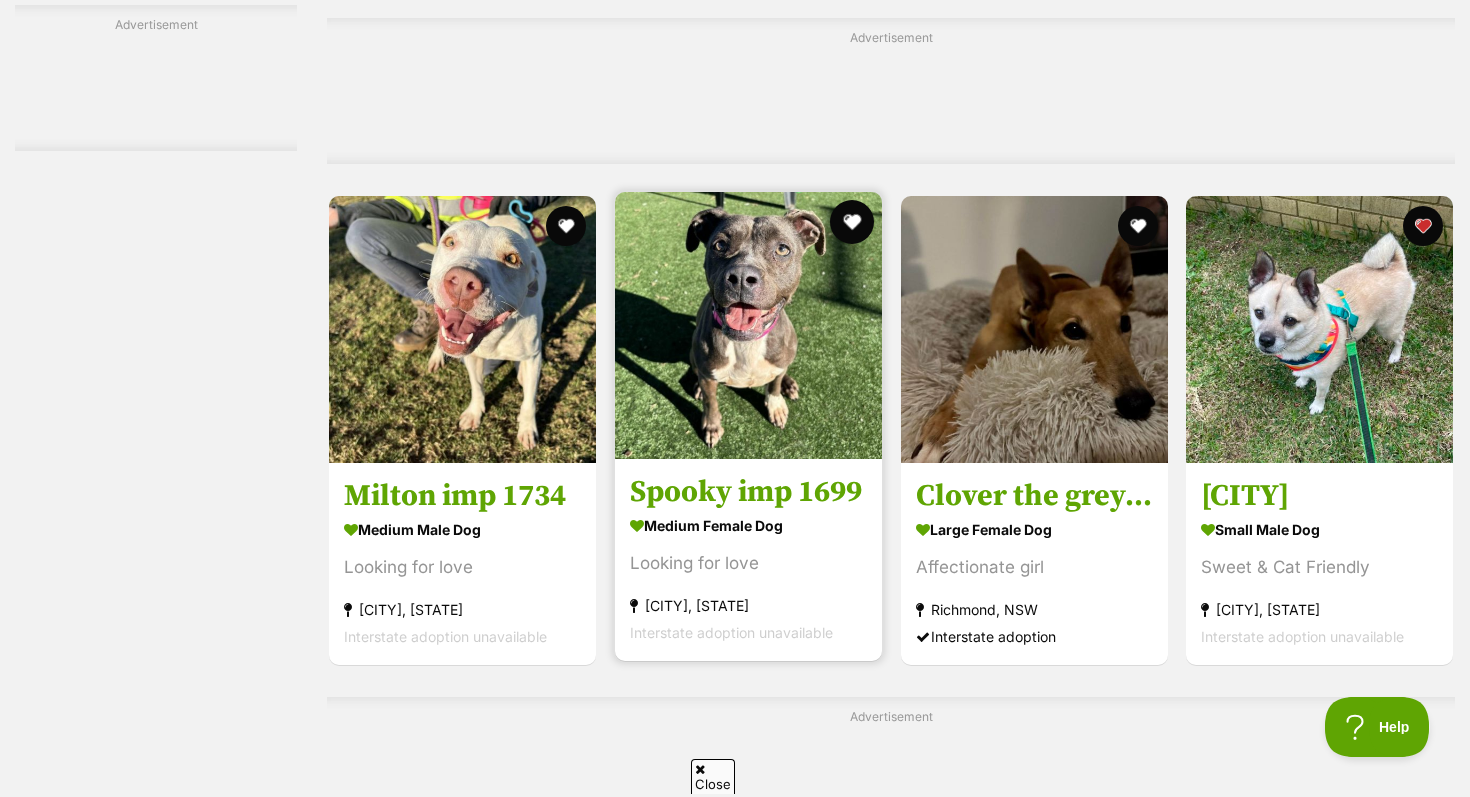 click at bounding box center (852, 222) 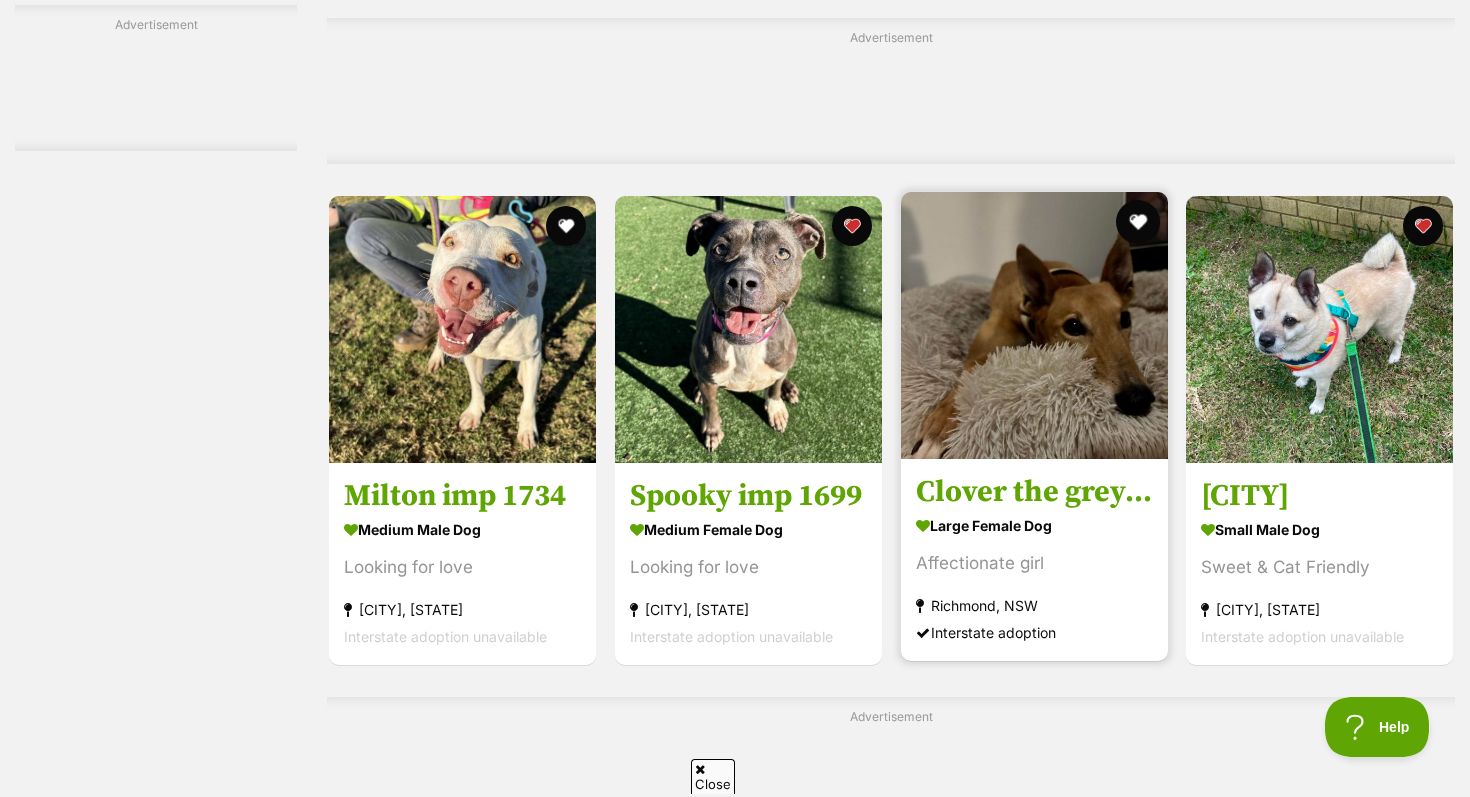 click at bounding box center [1137, 222] 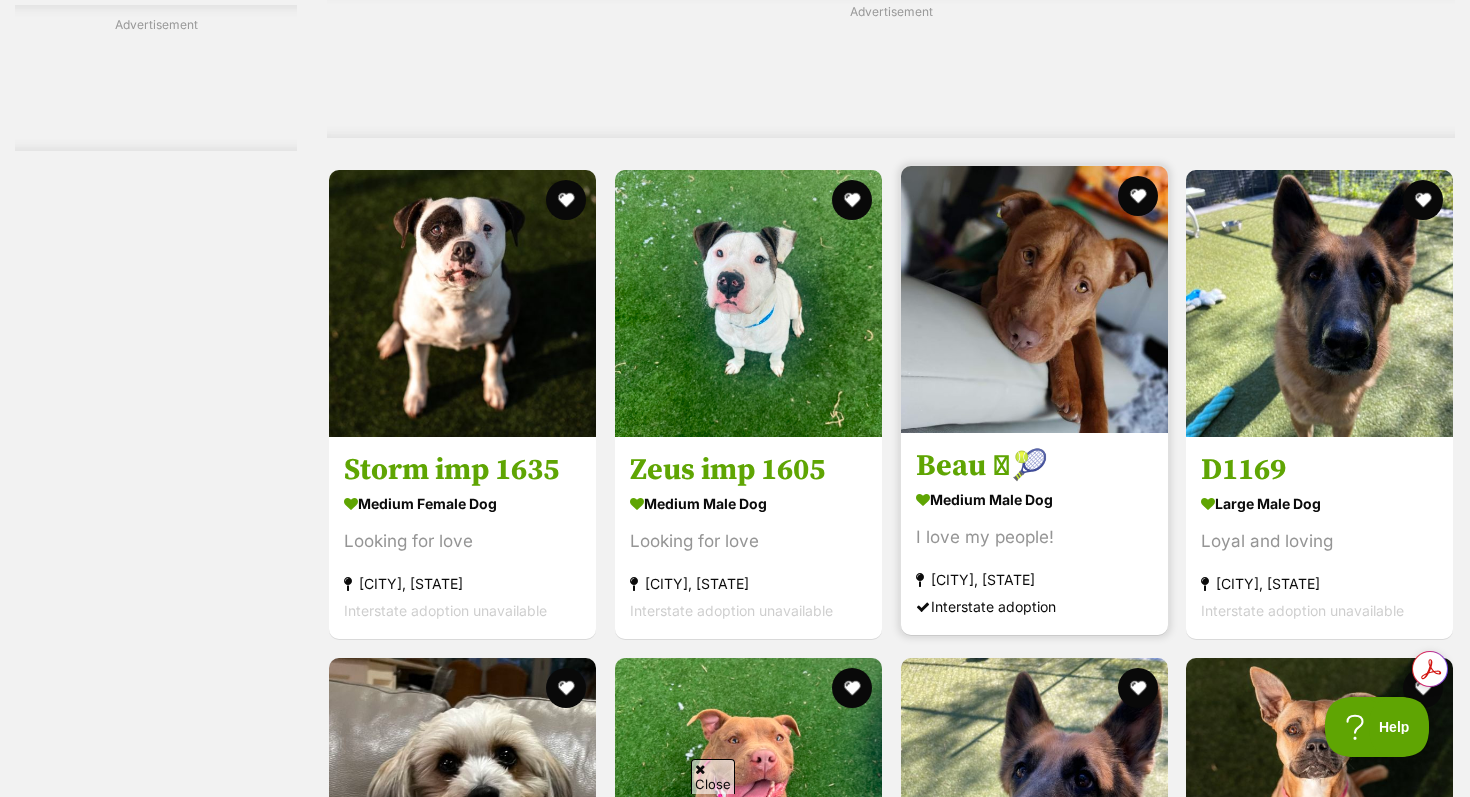 scroll, scrollTop: 5473, scrollLeft: 0, axis: vertical 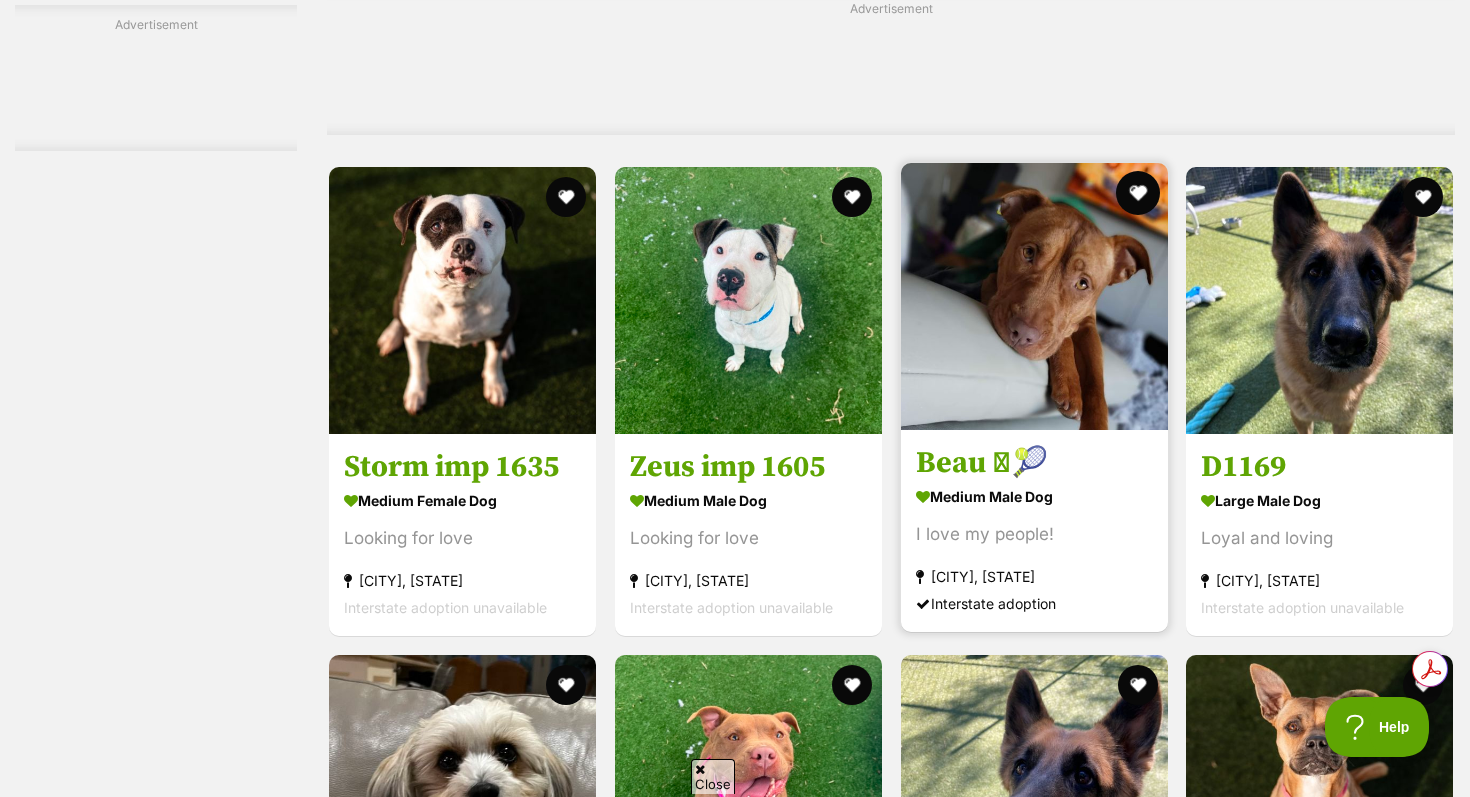 click at bounding box center [1137, 193] 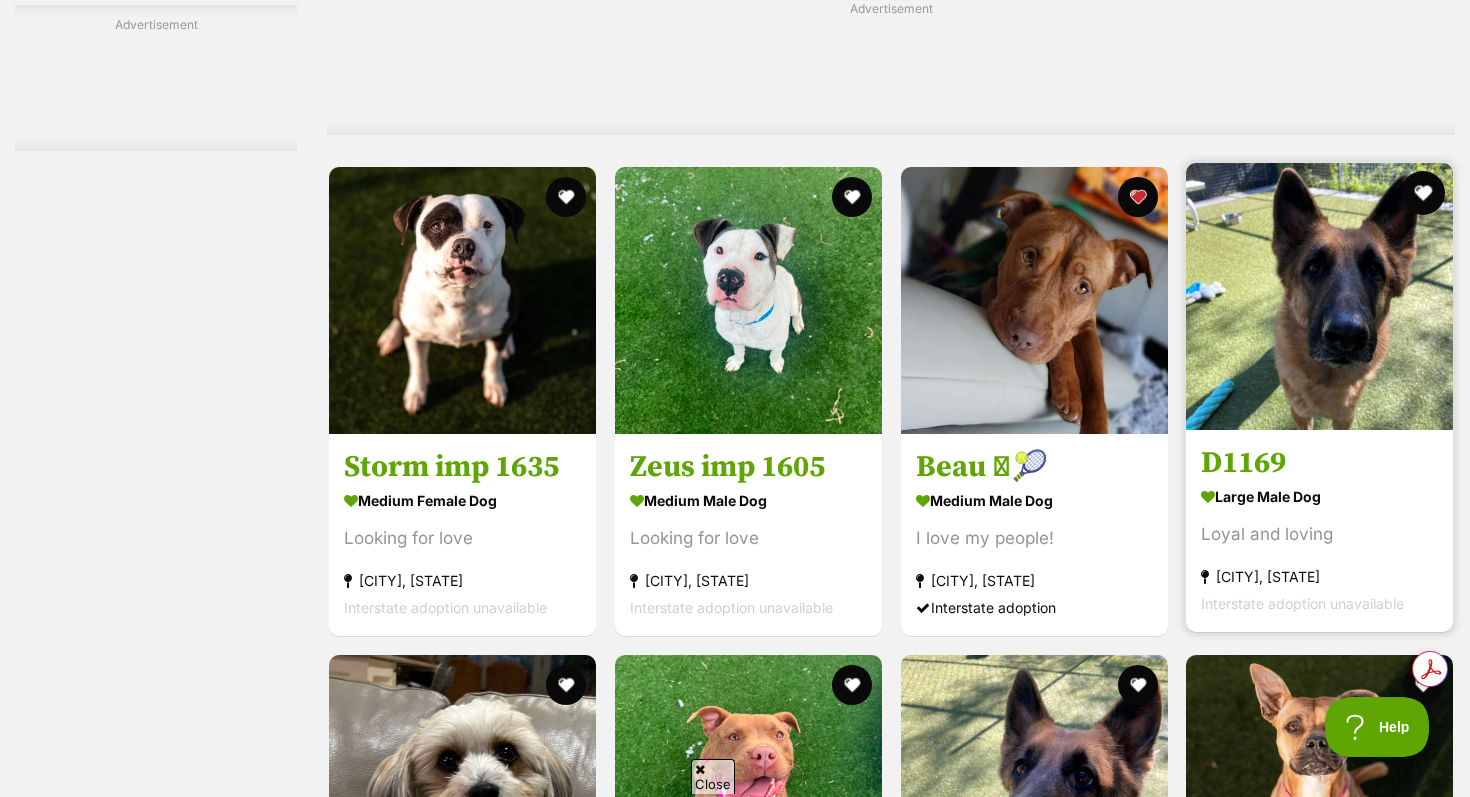 click at bounding box center [1423, 193] 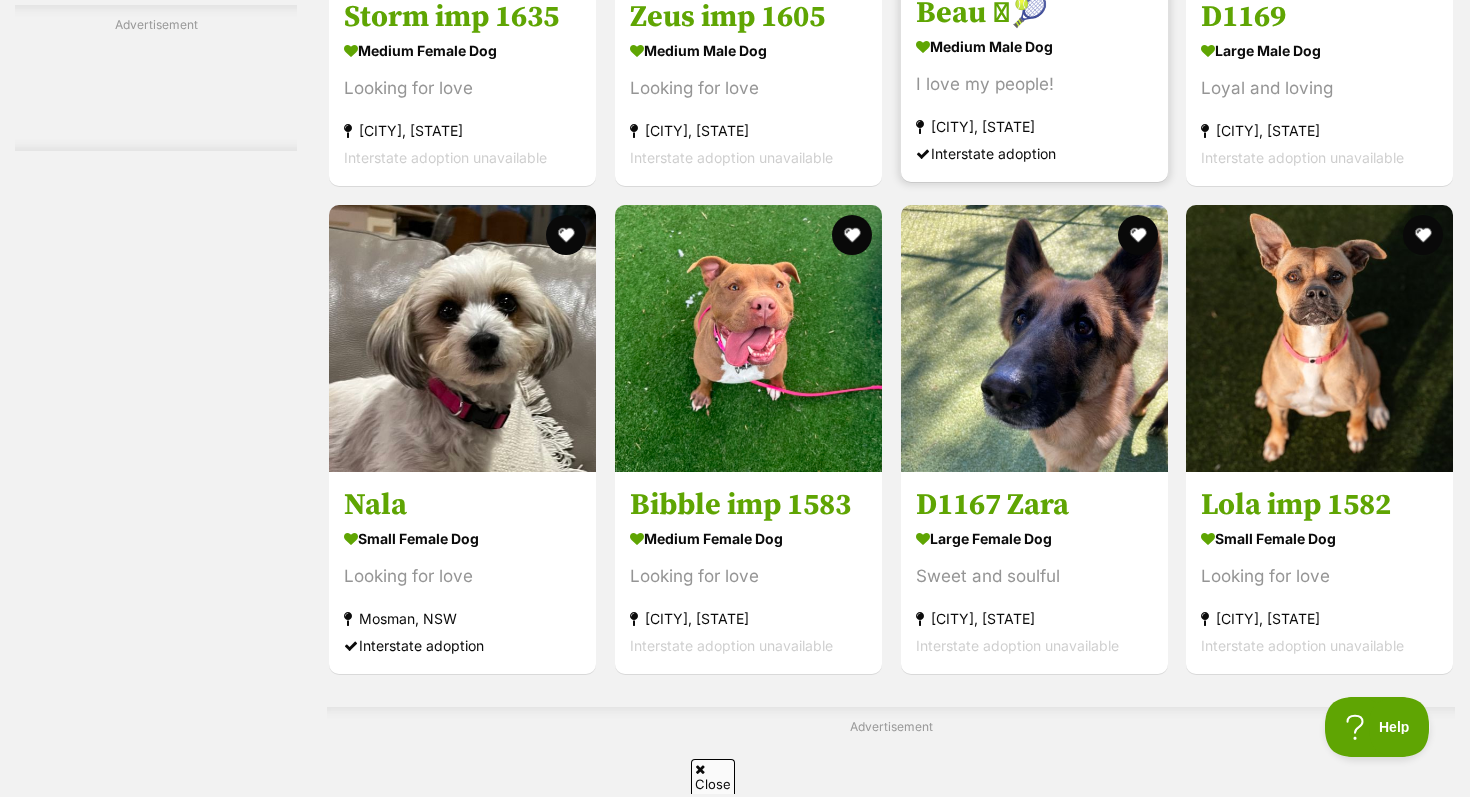 scroll, scrollTop: 5952, scrollLeft: 0, axis: vertical 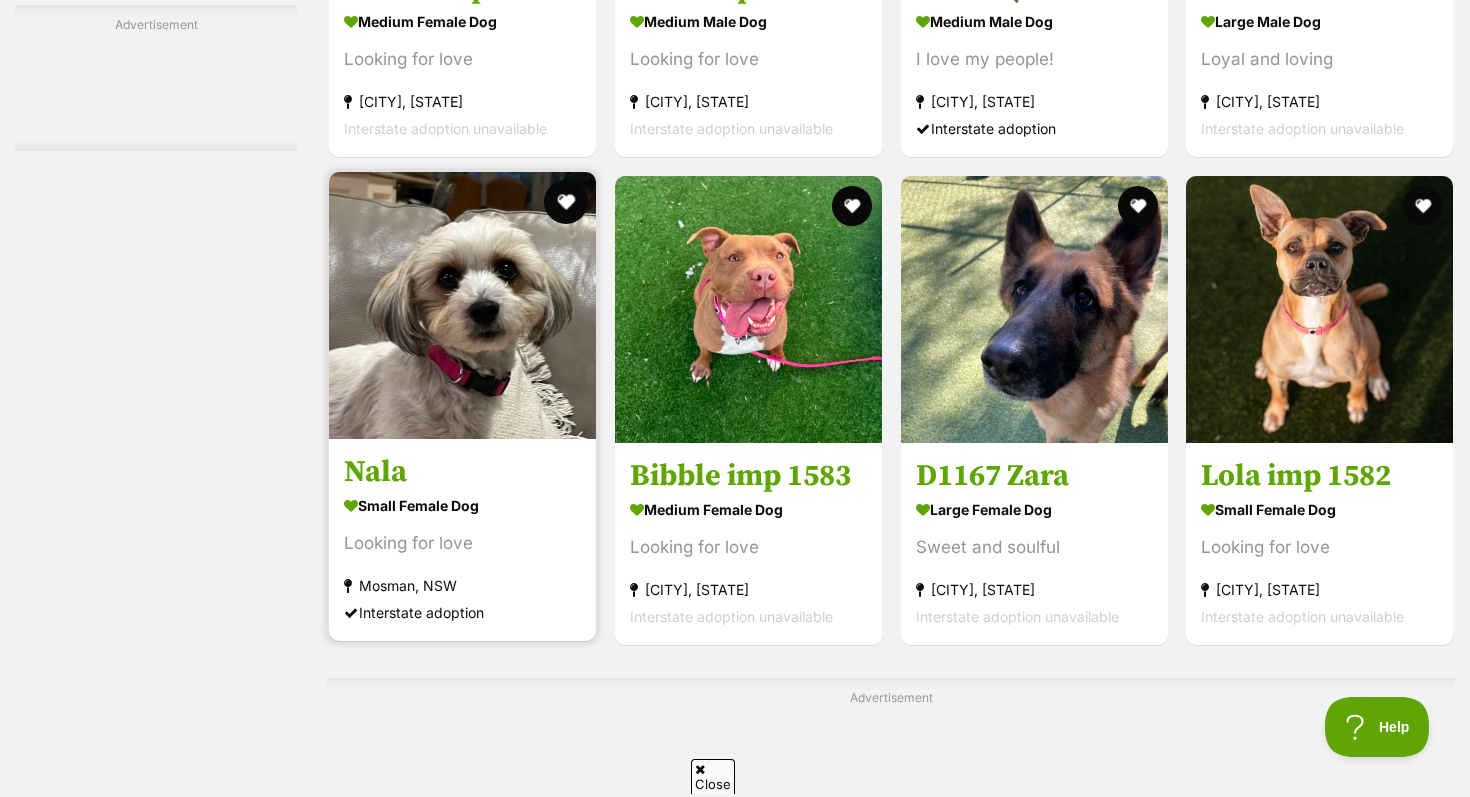 click at bounding box center (566, 202) 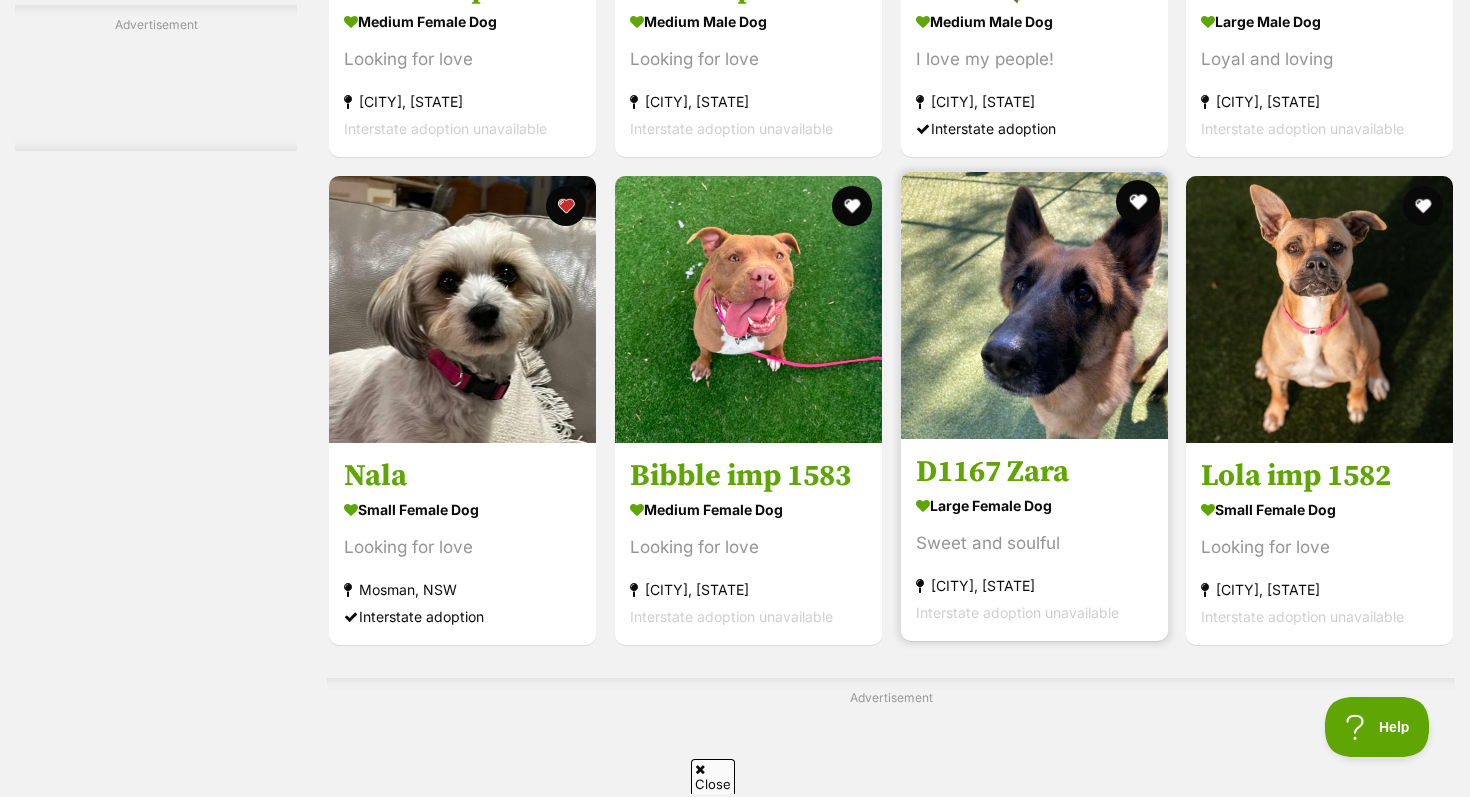 click at bounding box center [1137, 202] 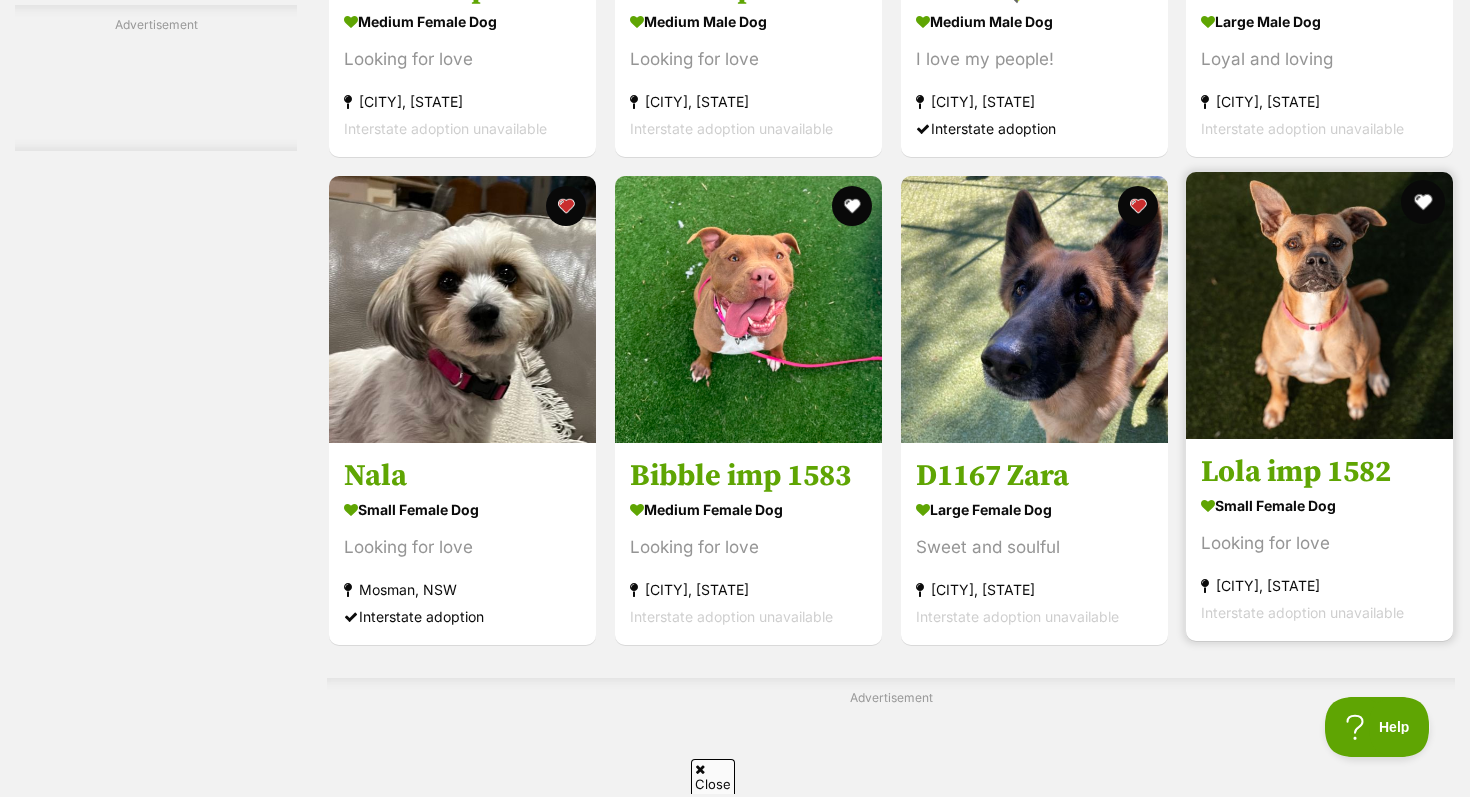 scroll, scrollTop: 0, scrollLeft: 0, axis: both 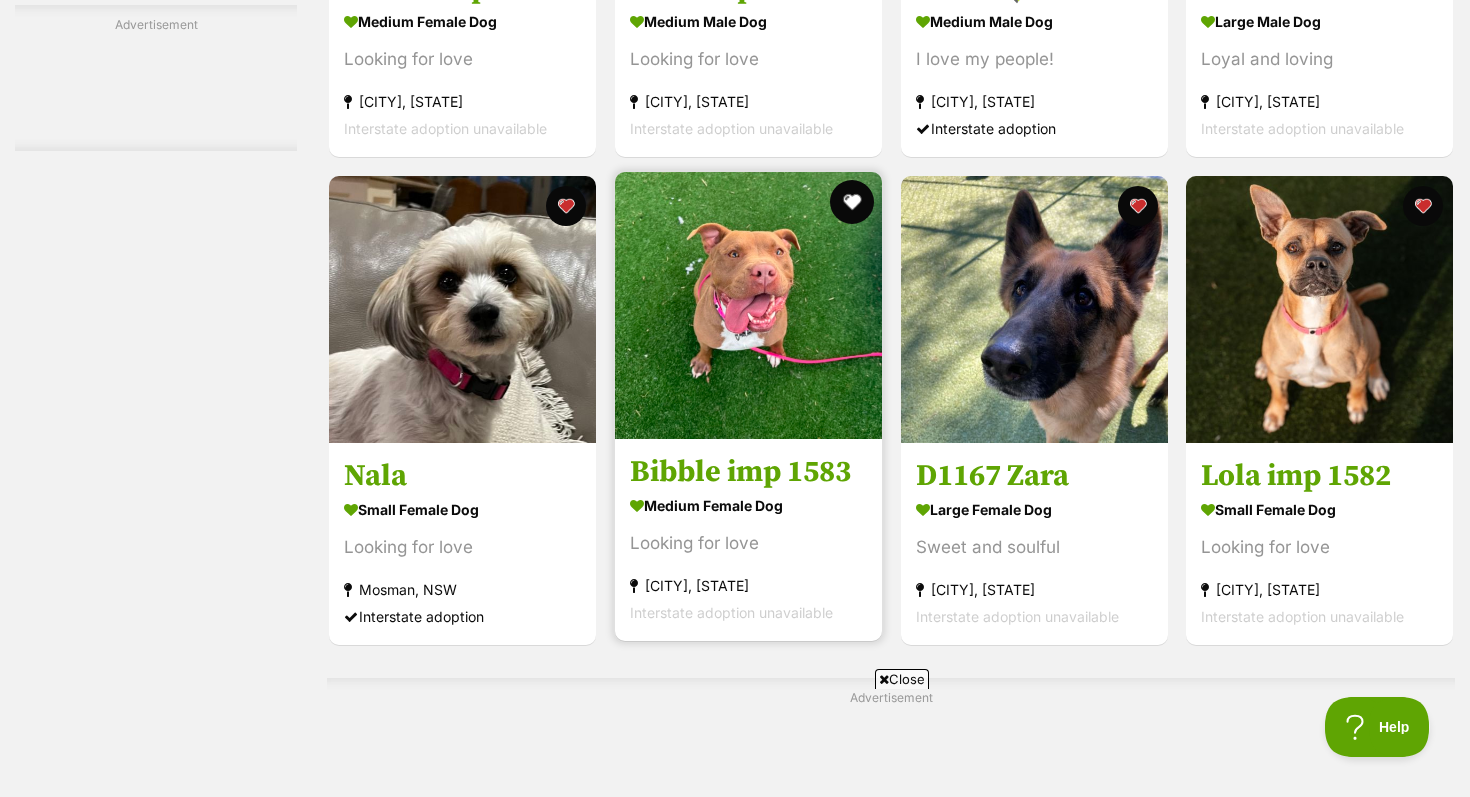 click at bounding box center (852, 202) 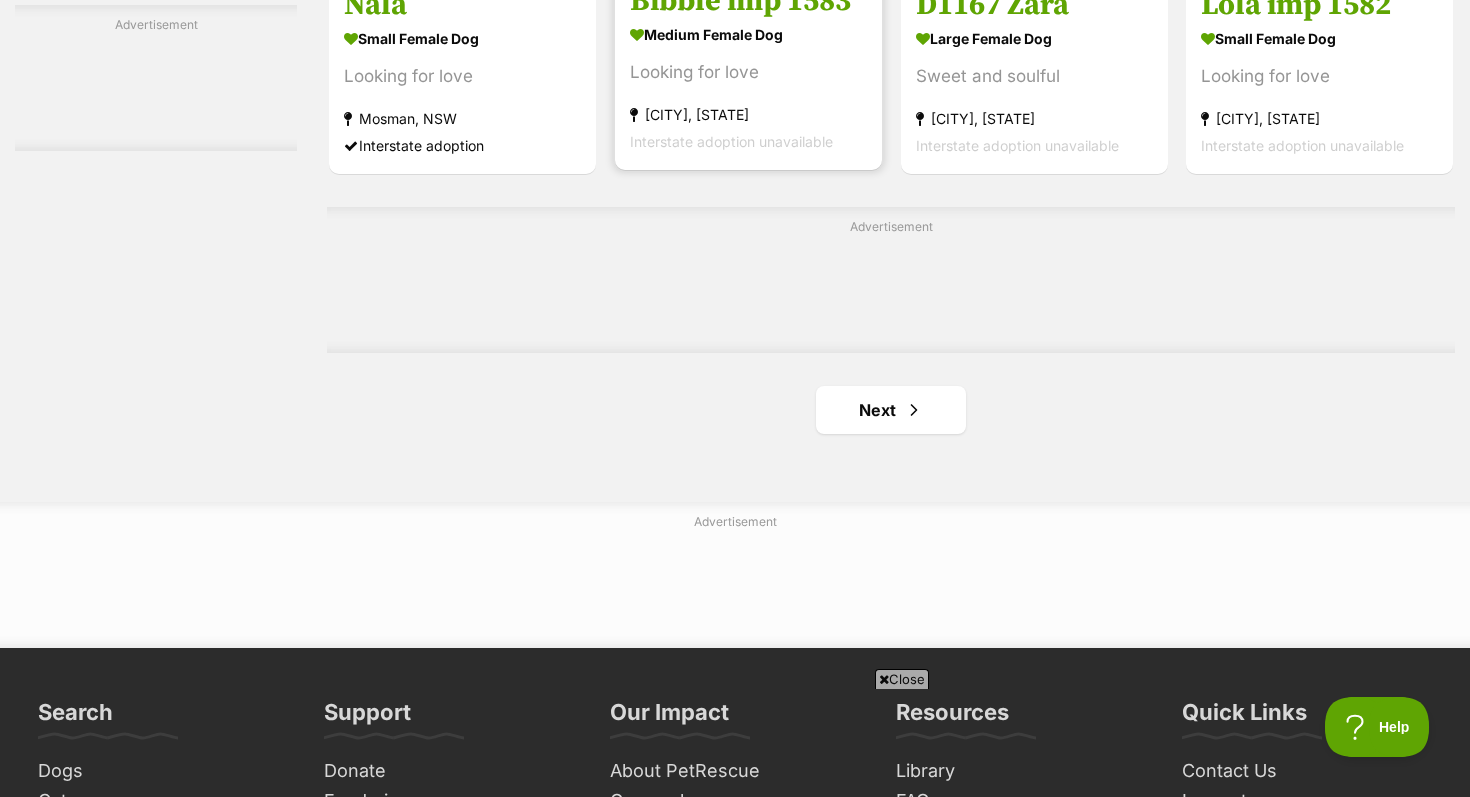 scroll, scrollTop: 6445, scrollLeft: 0, axis: vertical 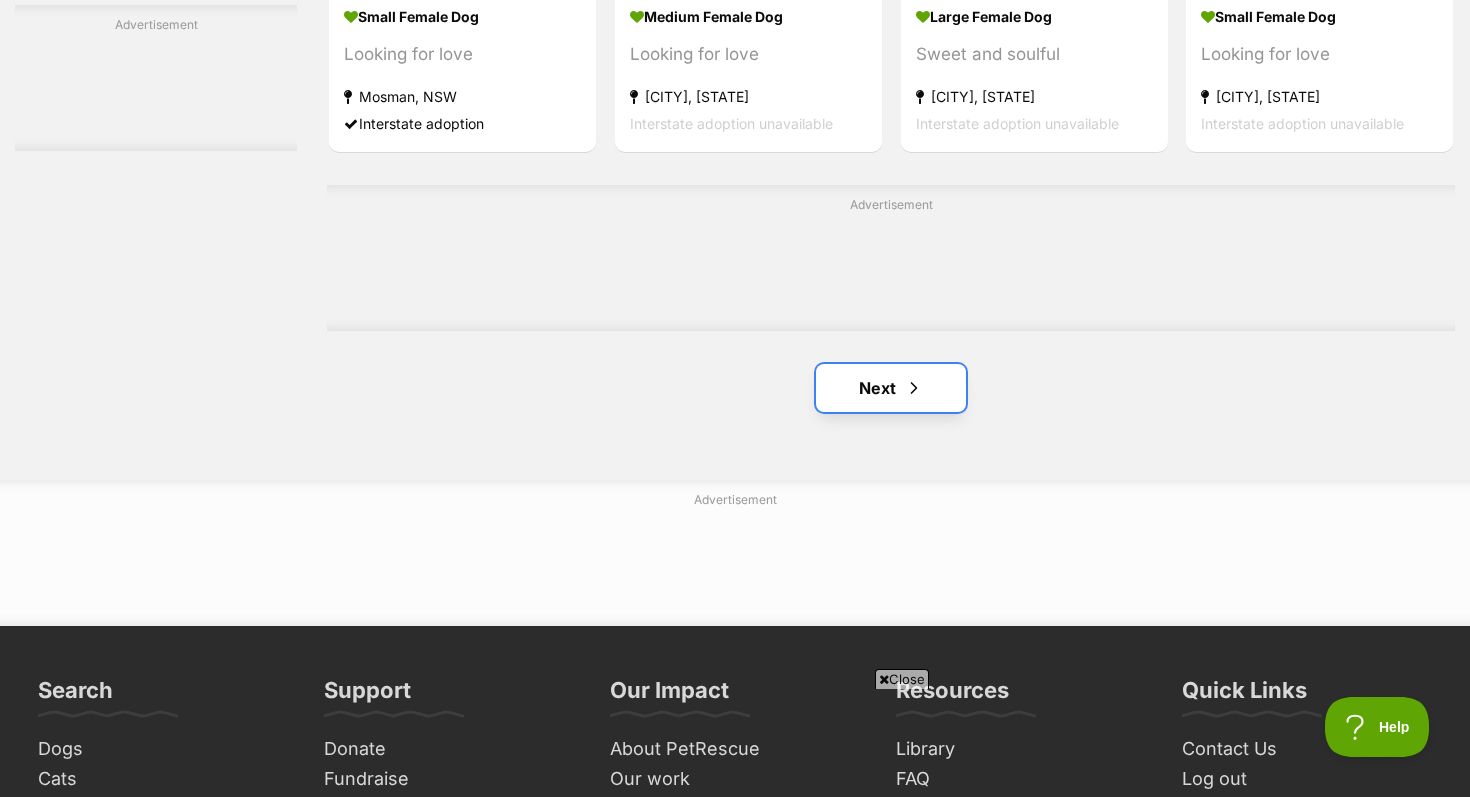 click on "Next" at bounding box center (891, 388) 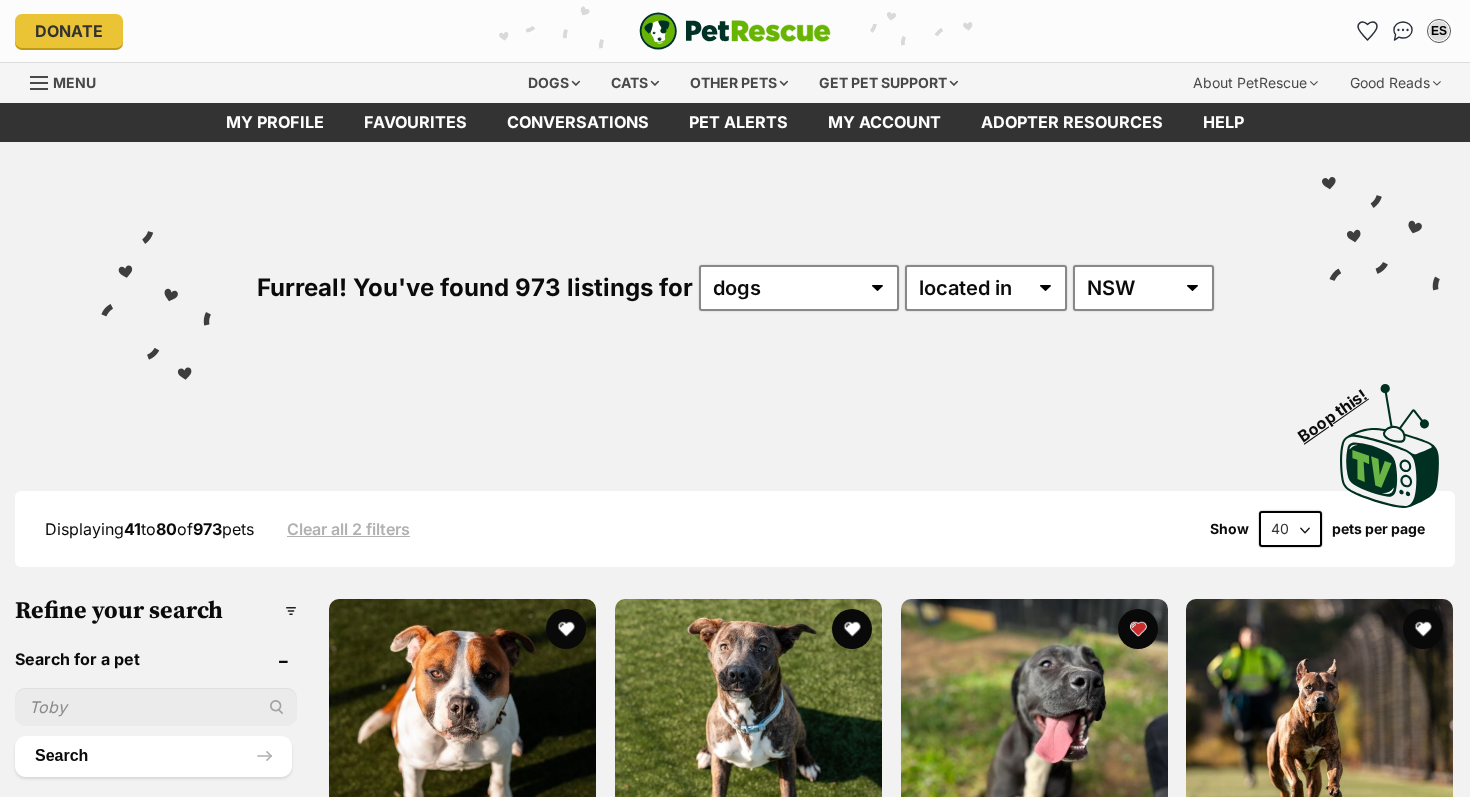 scroll, scrollTop: 0, scrollLeft: 0, axis: both 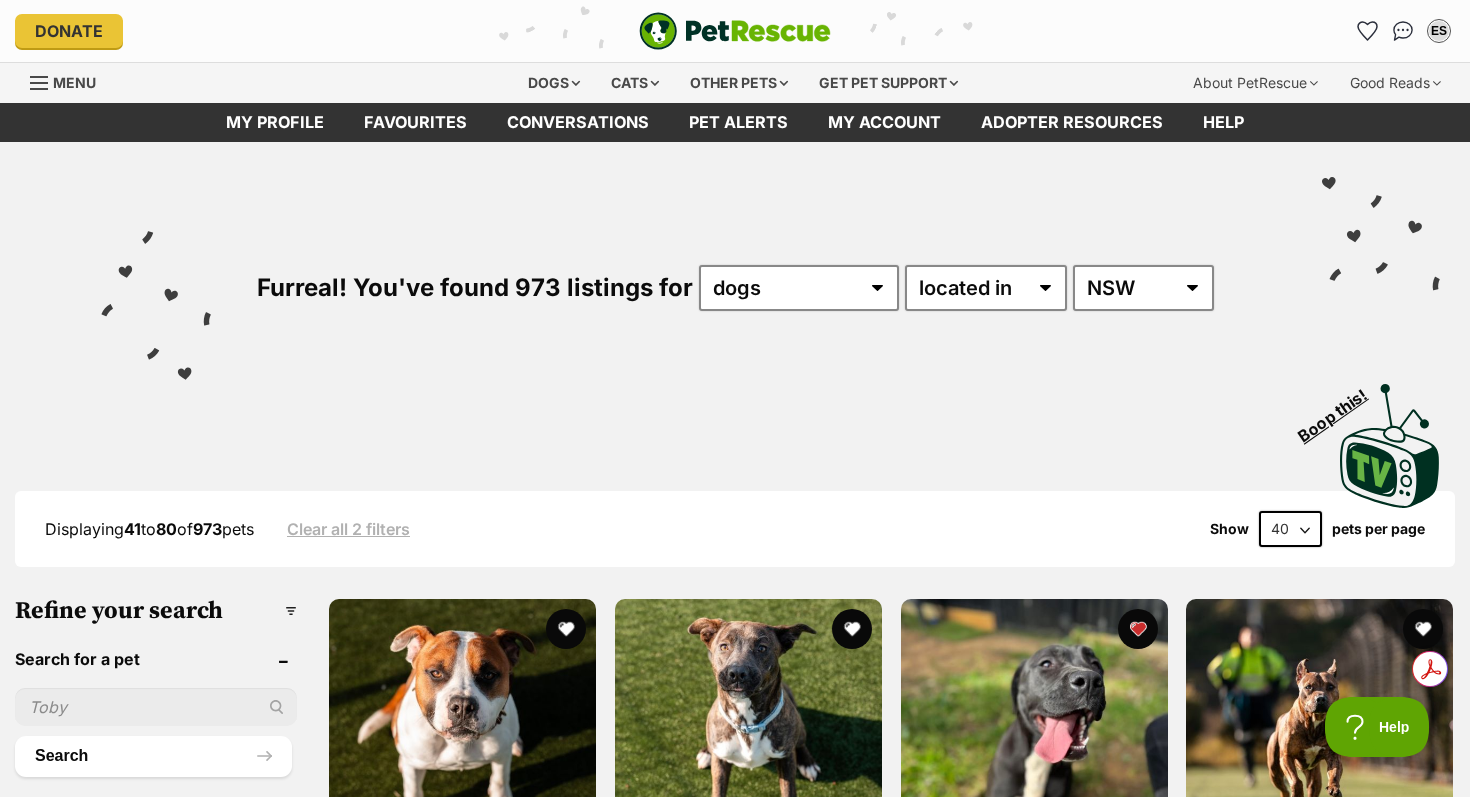 click on "Displaying  41  to  80  of  973  pets
Clear all 2 filters
Show 20 40 60 pets per page
Visit PetRescue TV (external site)
Boop this!
Refine your search
Search for a pet
Search
Species
Cats (1,568)
Dogs (973)
Other Pets (190)
State
ACT (11)
NSW (973)
NT (11)
QLD (622)
SA (24)
TAS (7)
VIC (689)
WA (145)
Include pets available for interstate adoption
Pets near me within
10km
25km
50km
100km
250km
50km
of
Update
Gender
Male (568)
Female (405)
Size
Small (99)
Medium (525)
Large (349)
Age
Puppy (146)
Adult (827)
Senior (77)
About my home
I have kids under 5 years old (510)" at bounding box center [735, 3763] 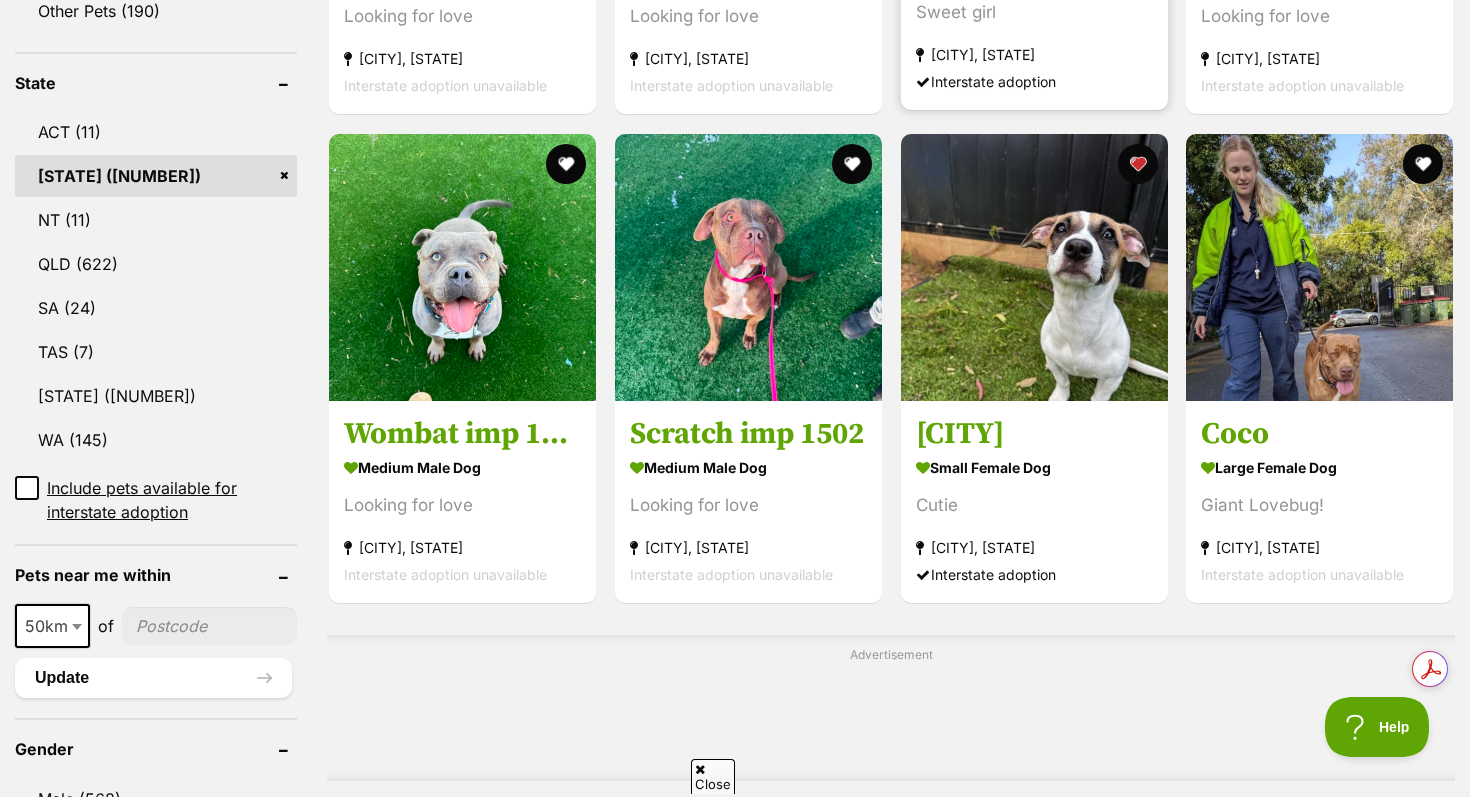 scroll, scrollTop: 961, scrollLeft: 0, axis: vertical 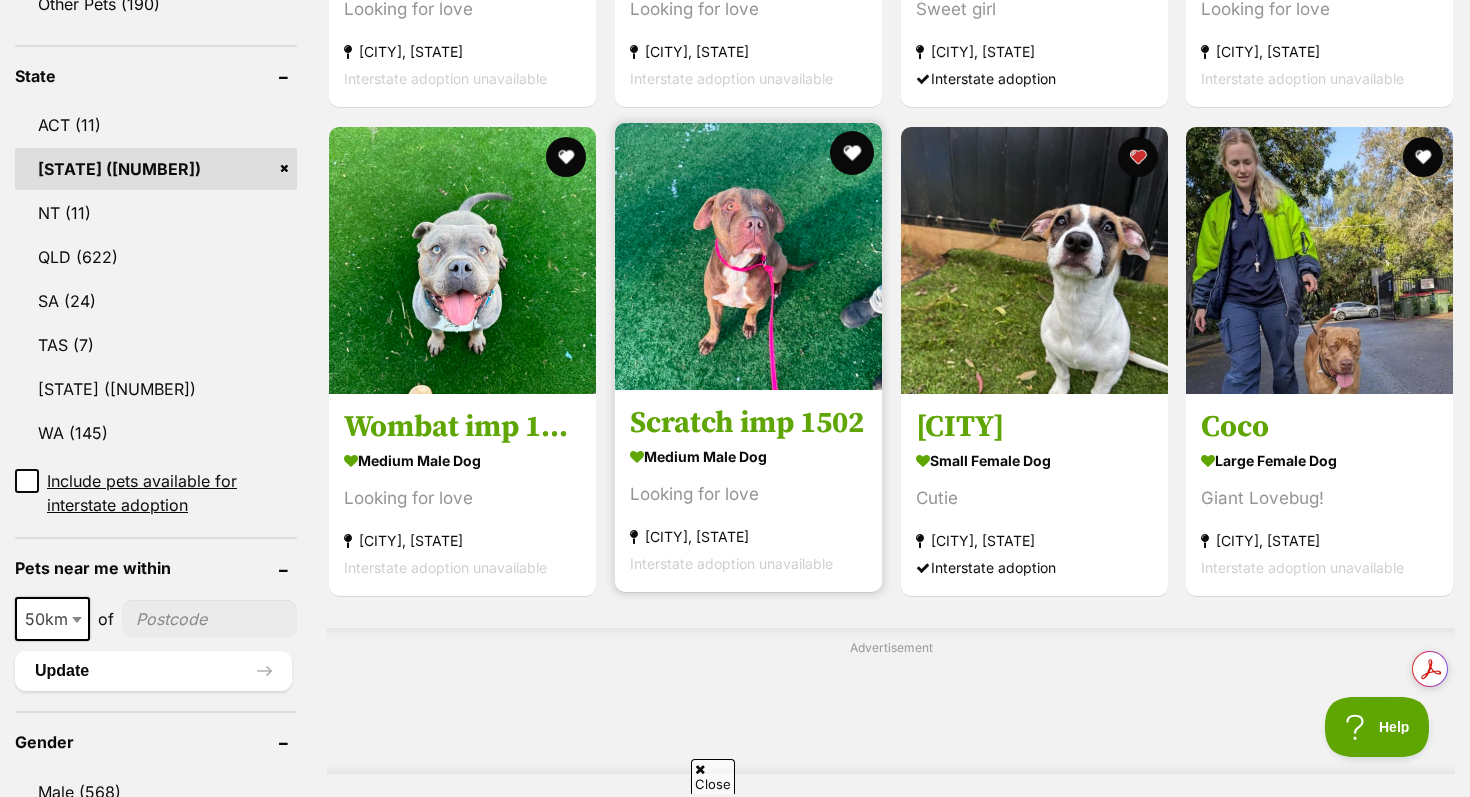 click at bounding box center (852, 153) 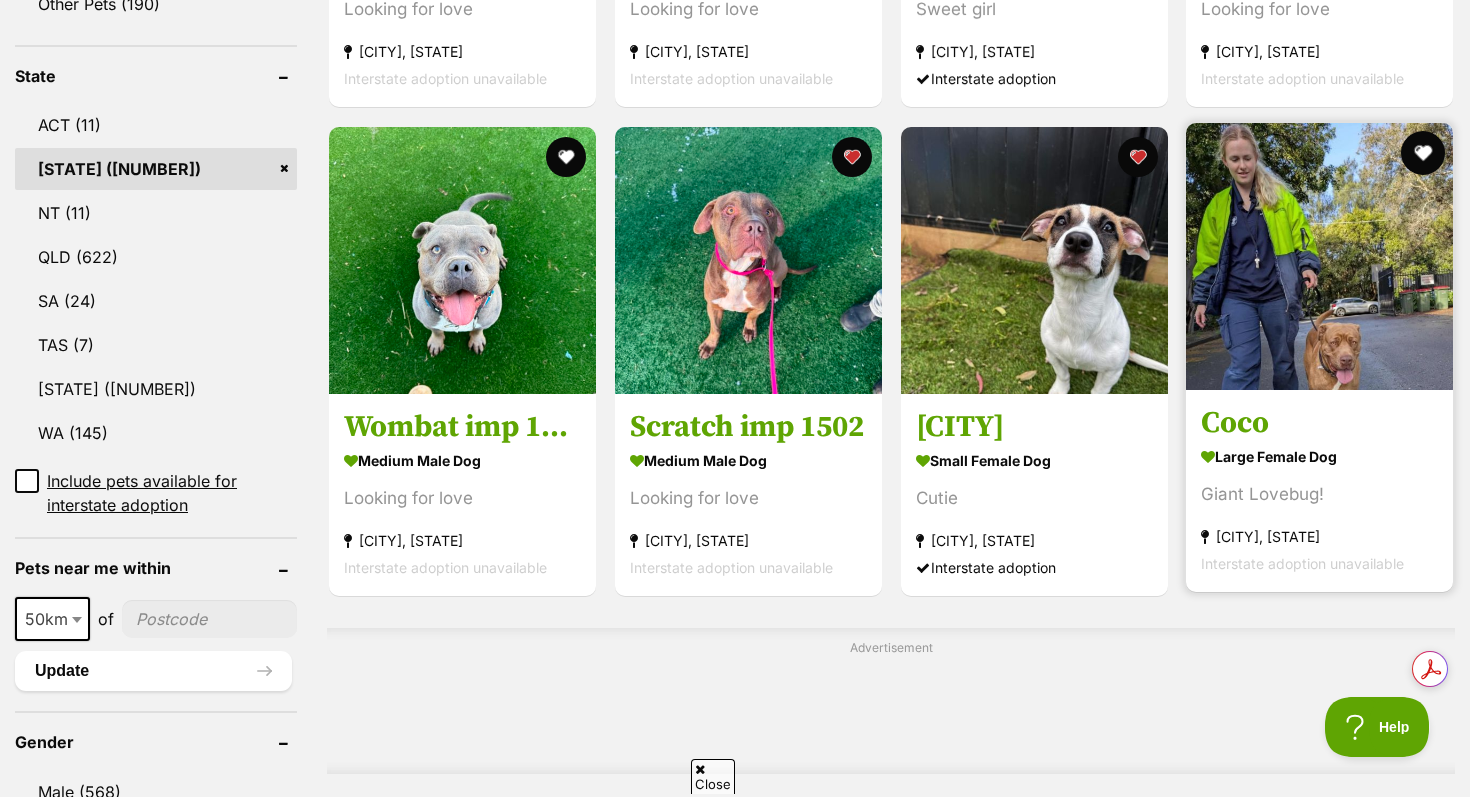 click at bounding box center [1423, 153] 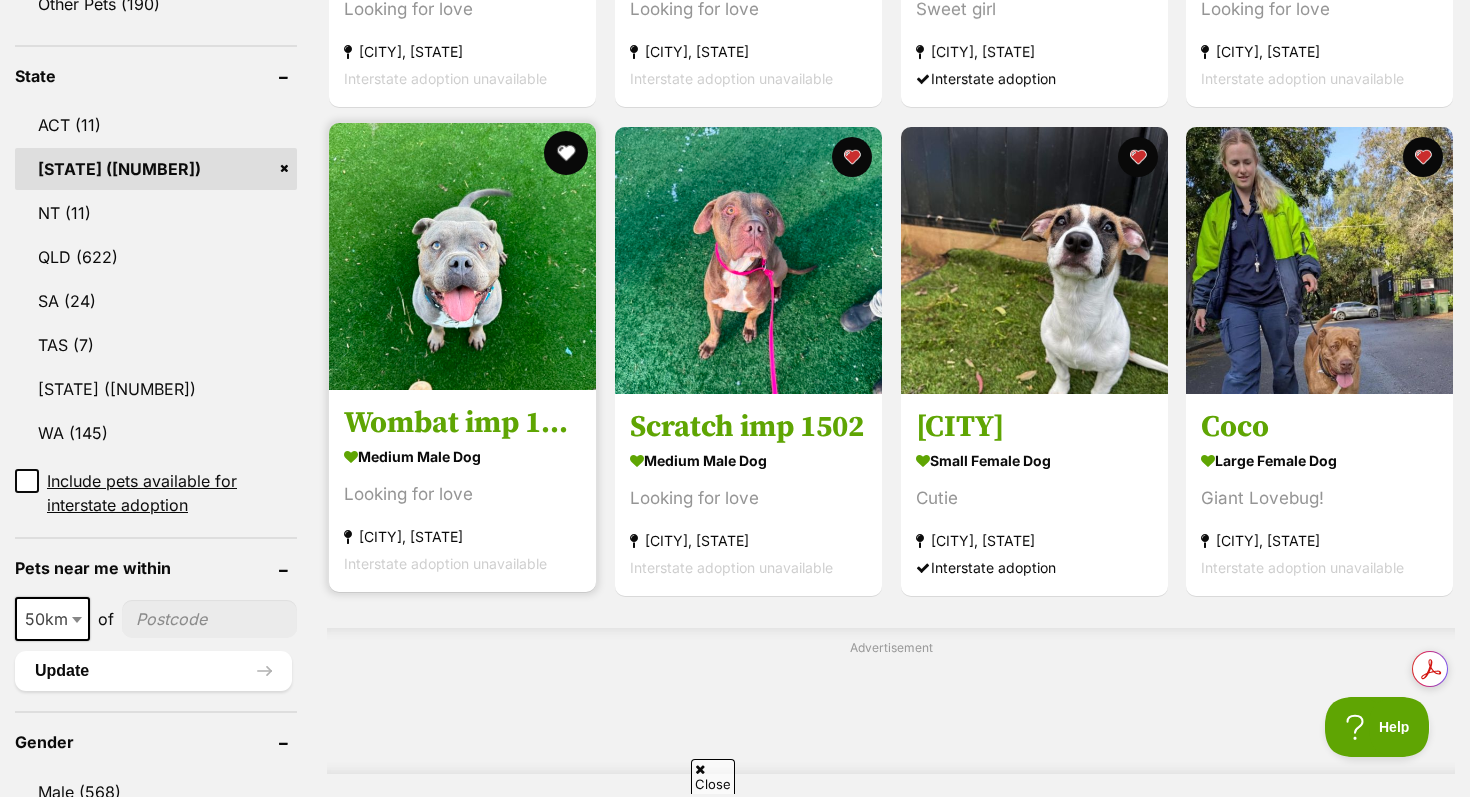 click at bounding box center (566, 153) 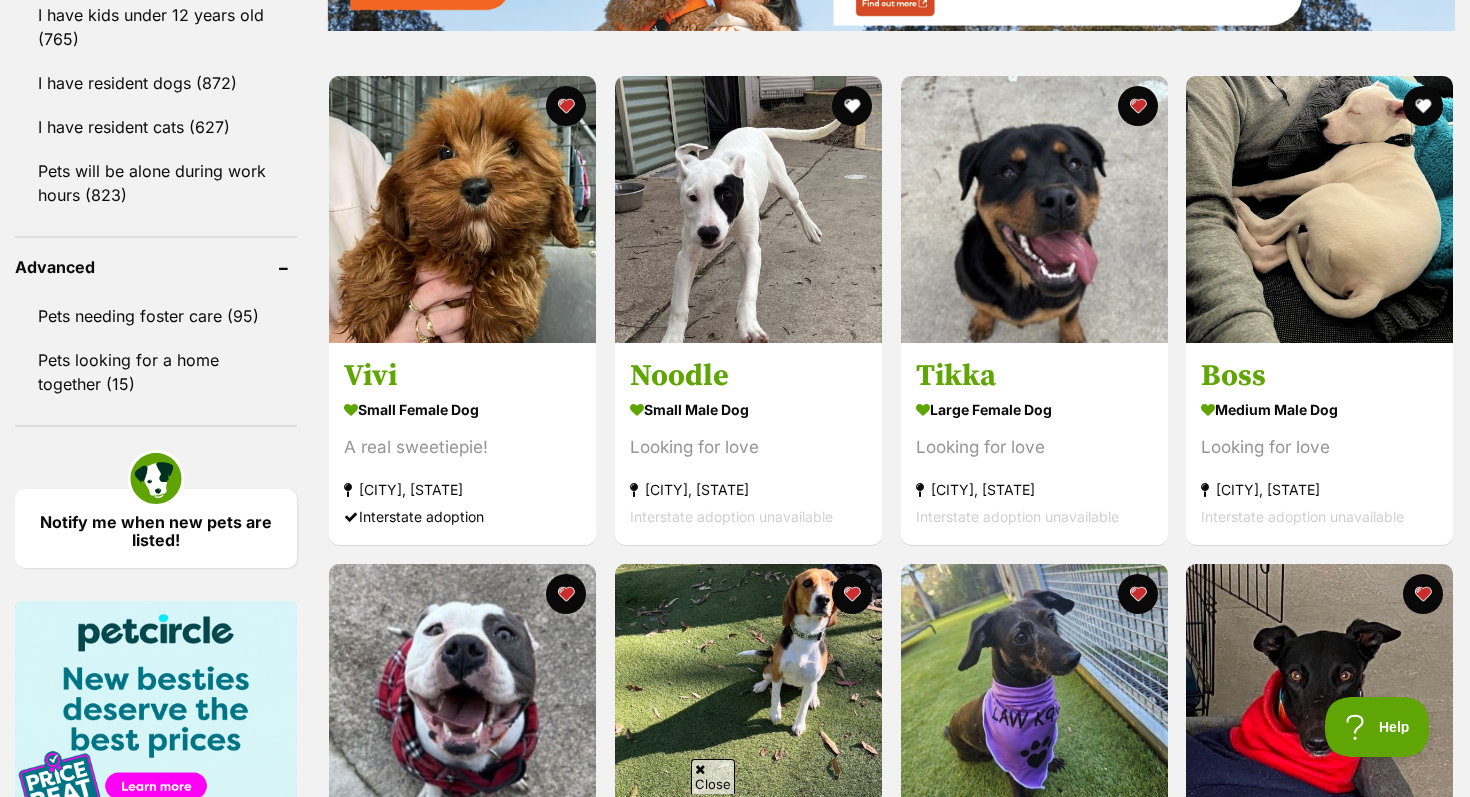 scroll, scrollTop: 2393, scrollLeft: 0, axis: vertical 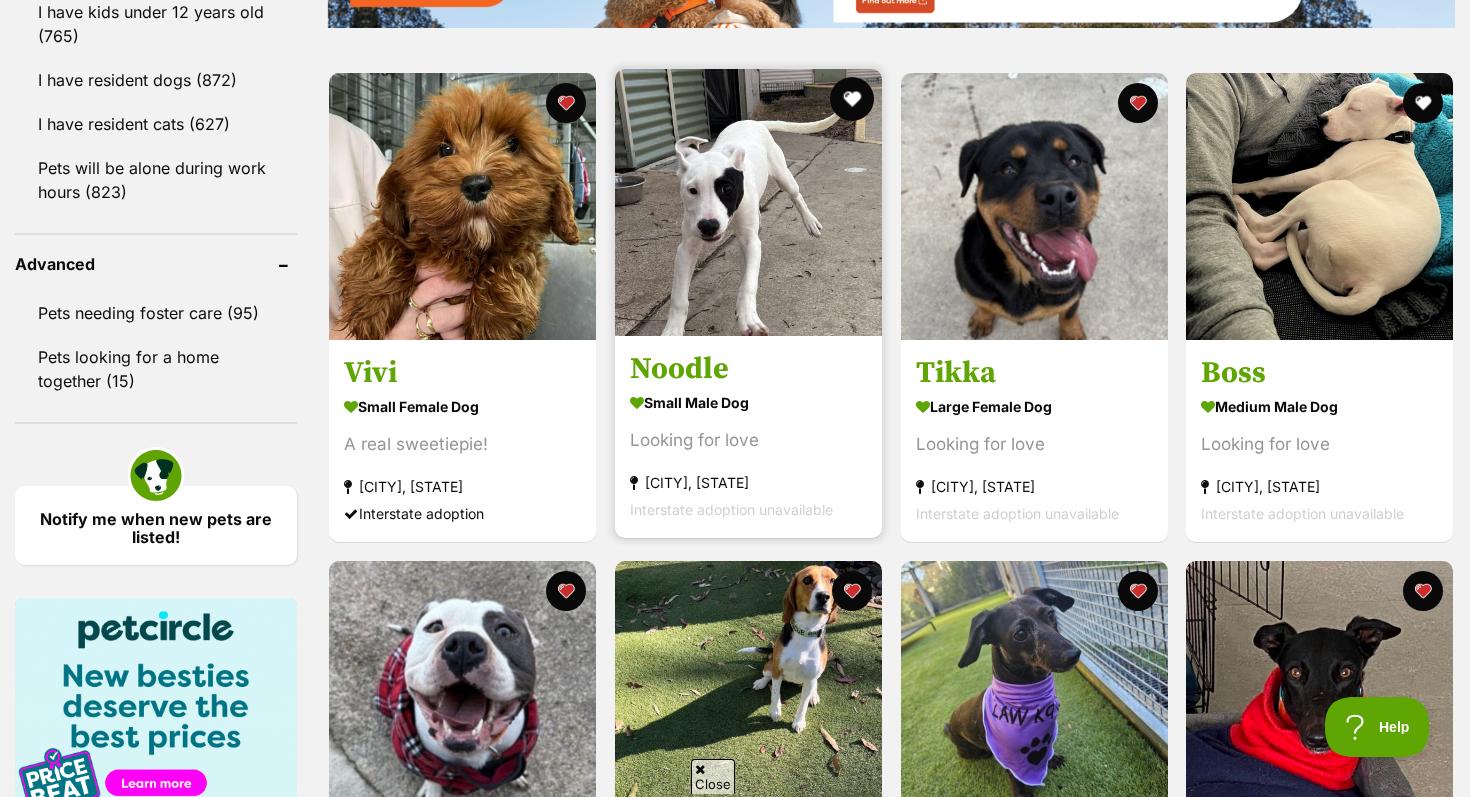 click at bounding box center [852, 99] 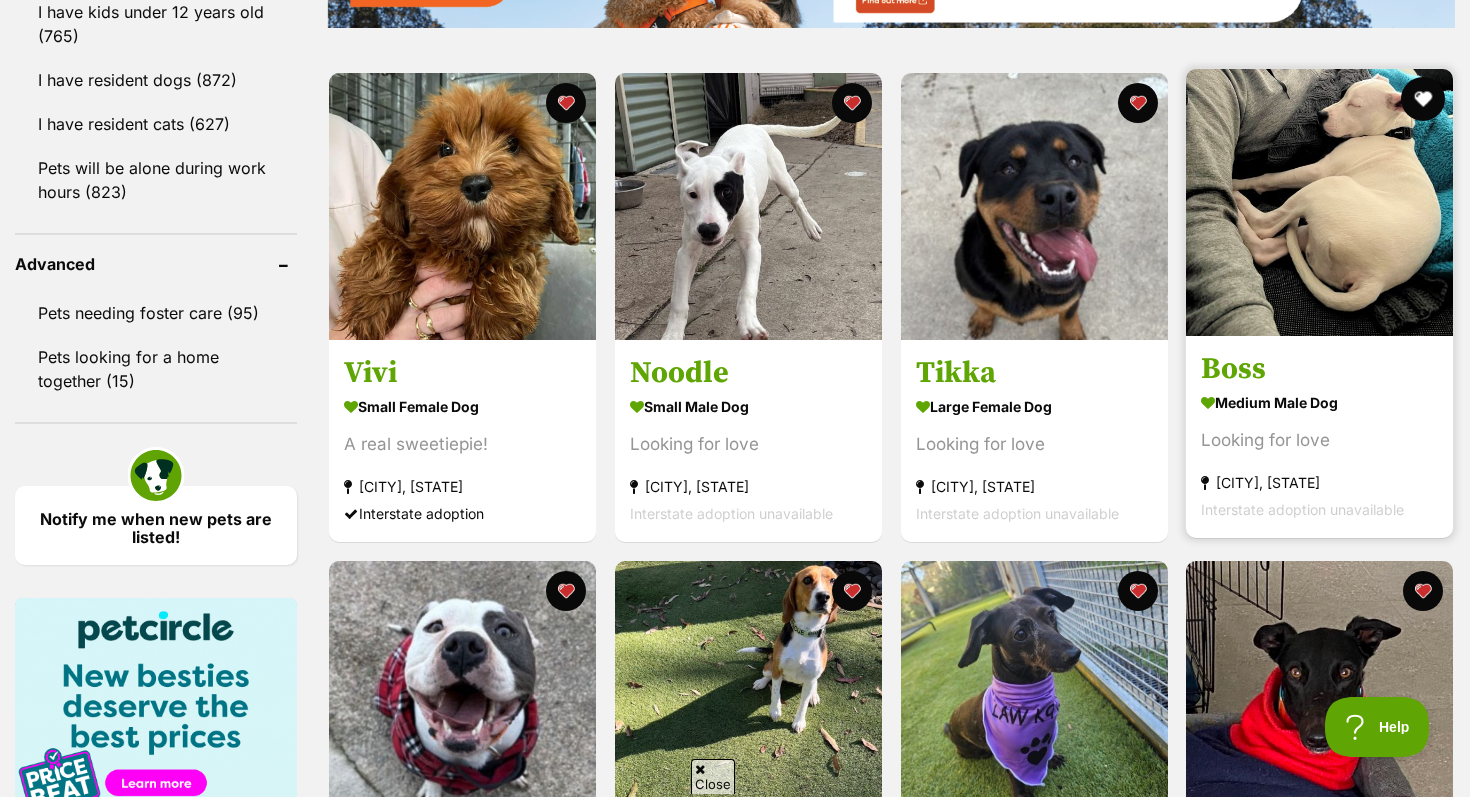 click at bounding box center [1423, 99] 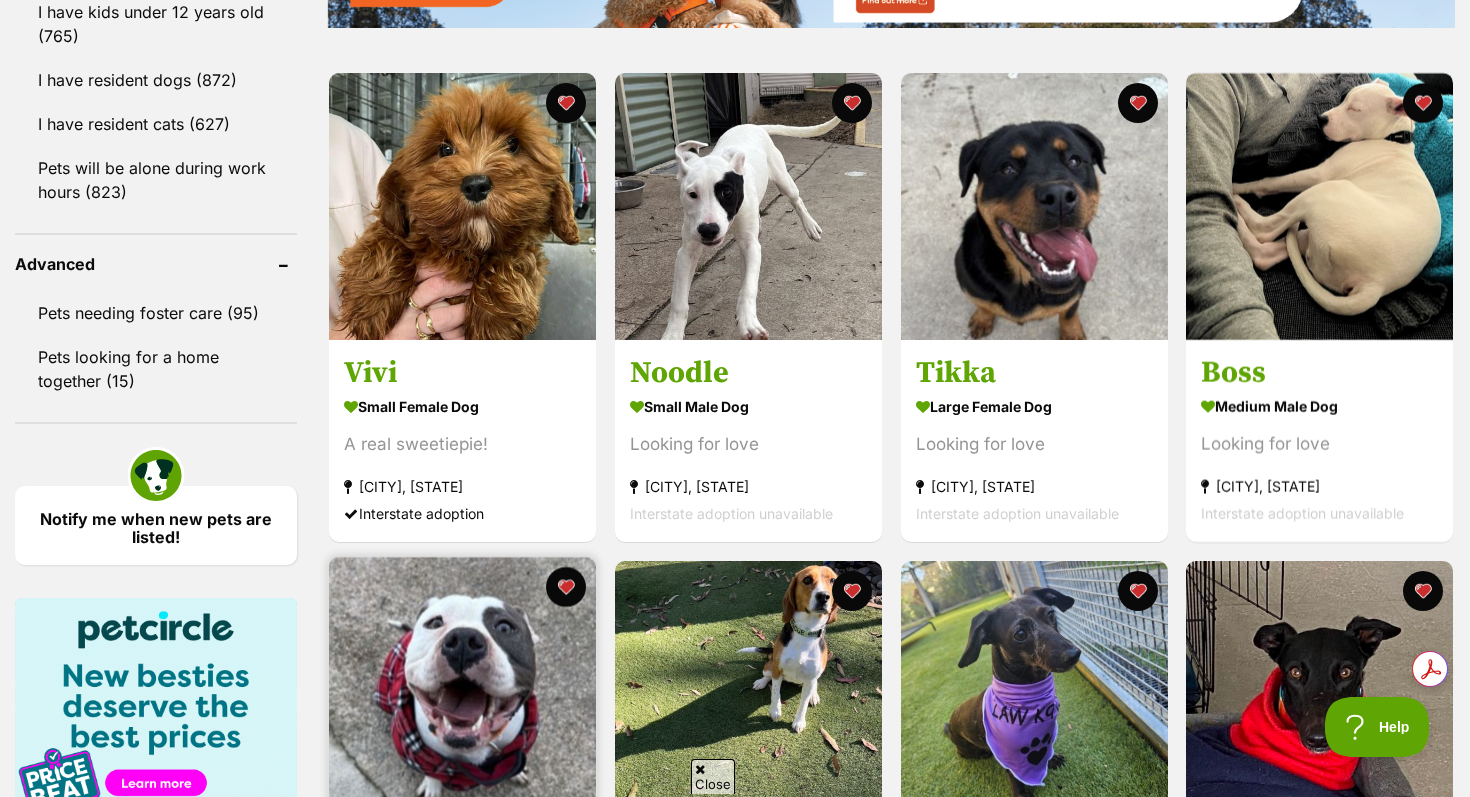 scroll, scrollTop: 0, scrollLeft: 0, axis: both 